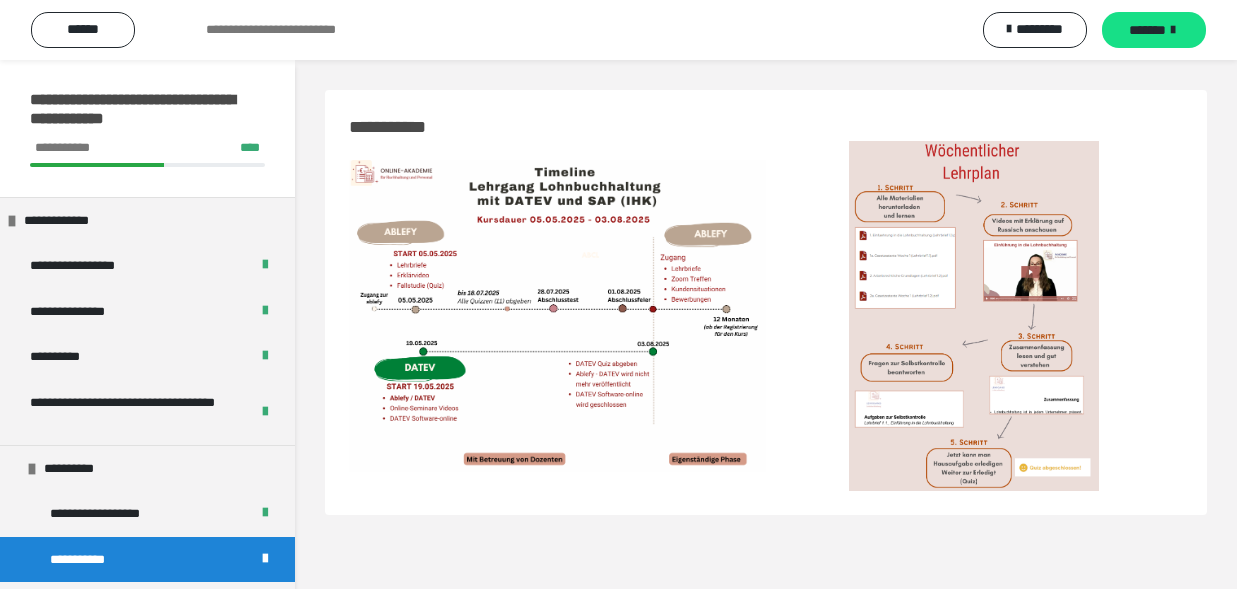 scroll, scrollTop: 0, scrollLeft: 0, axis: both 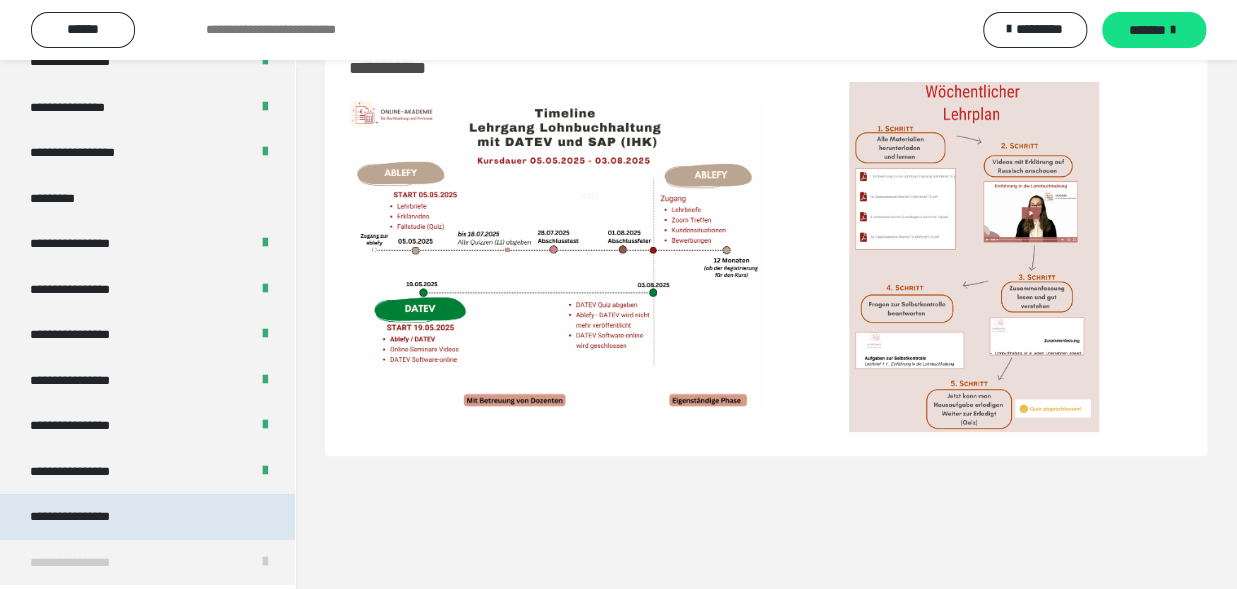 click on "**********" at bounding box center [87, 517] 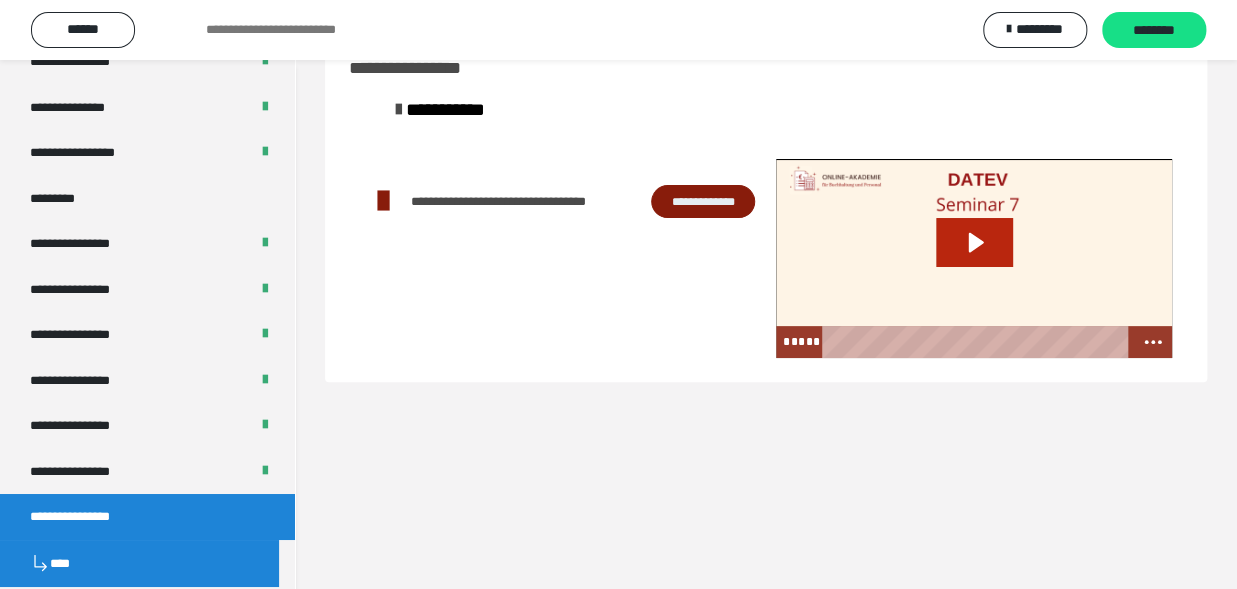 click 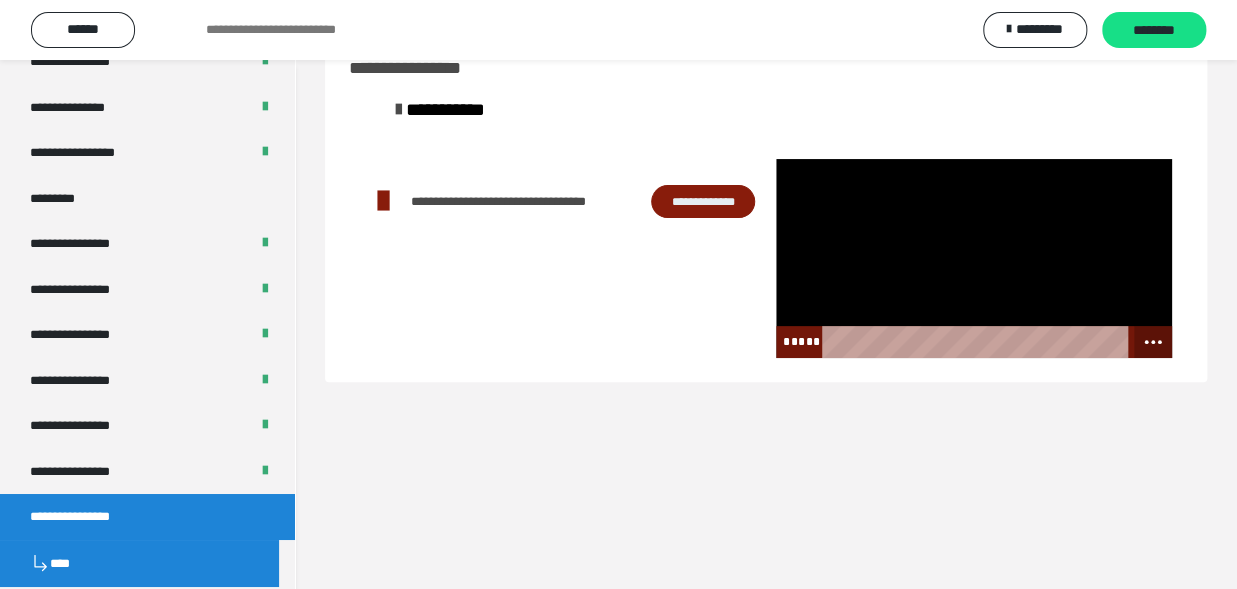 click 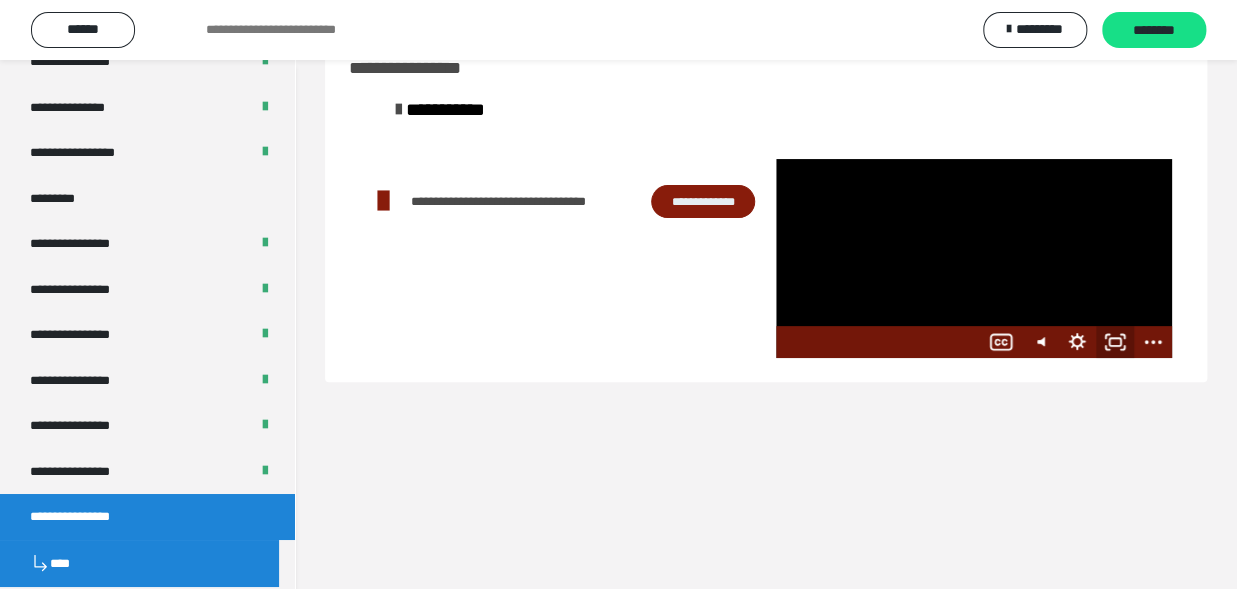 click 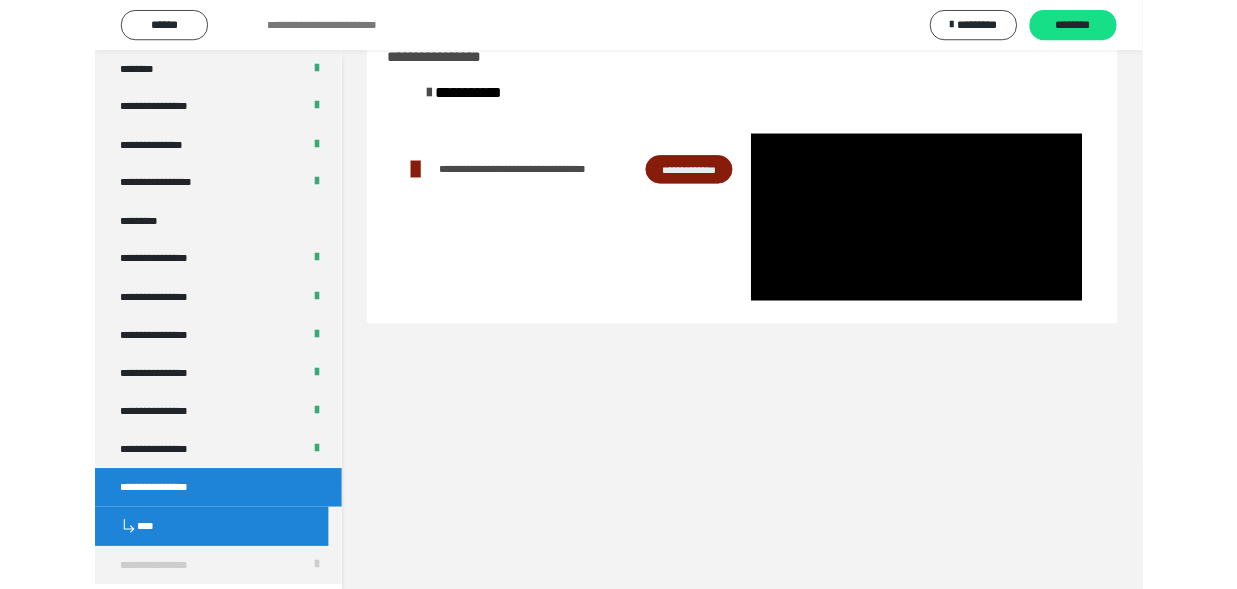 scroll, scrollTop: 2539, scrollLeft: 0, axis: vertical 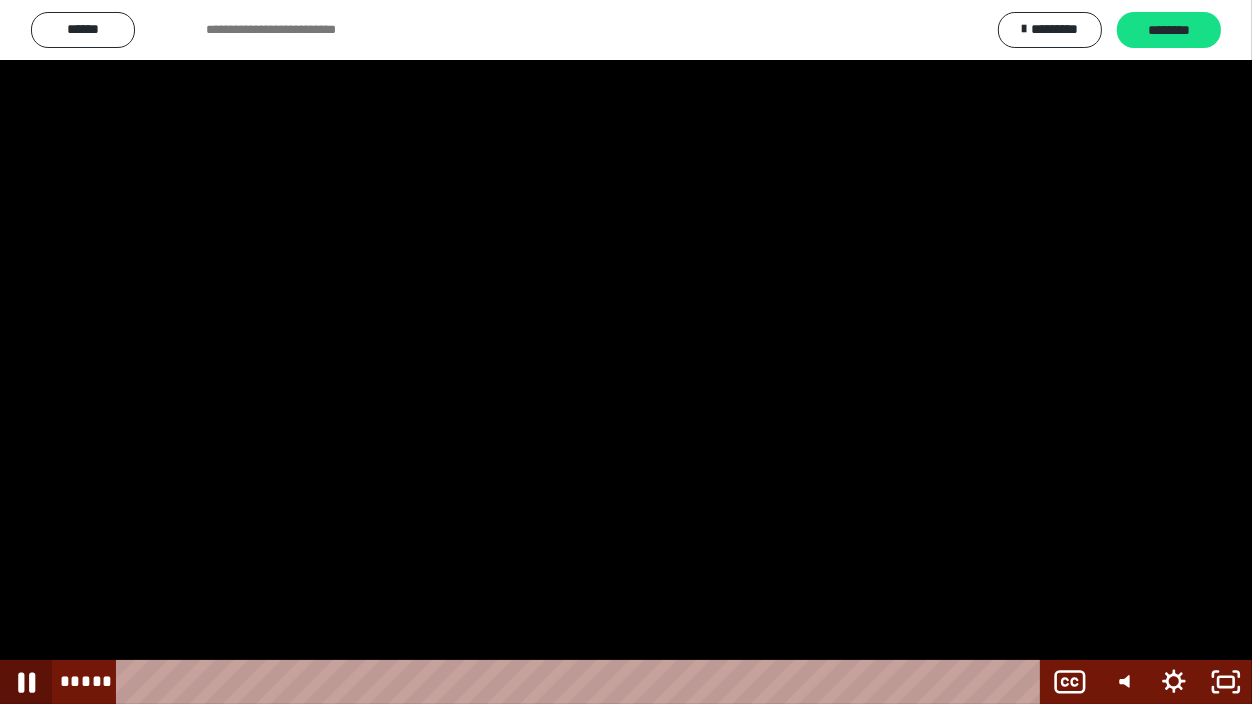 click 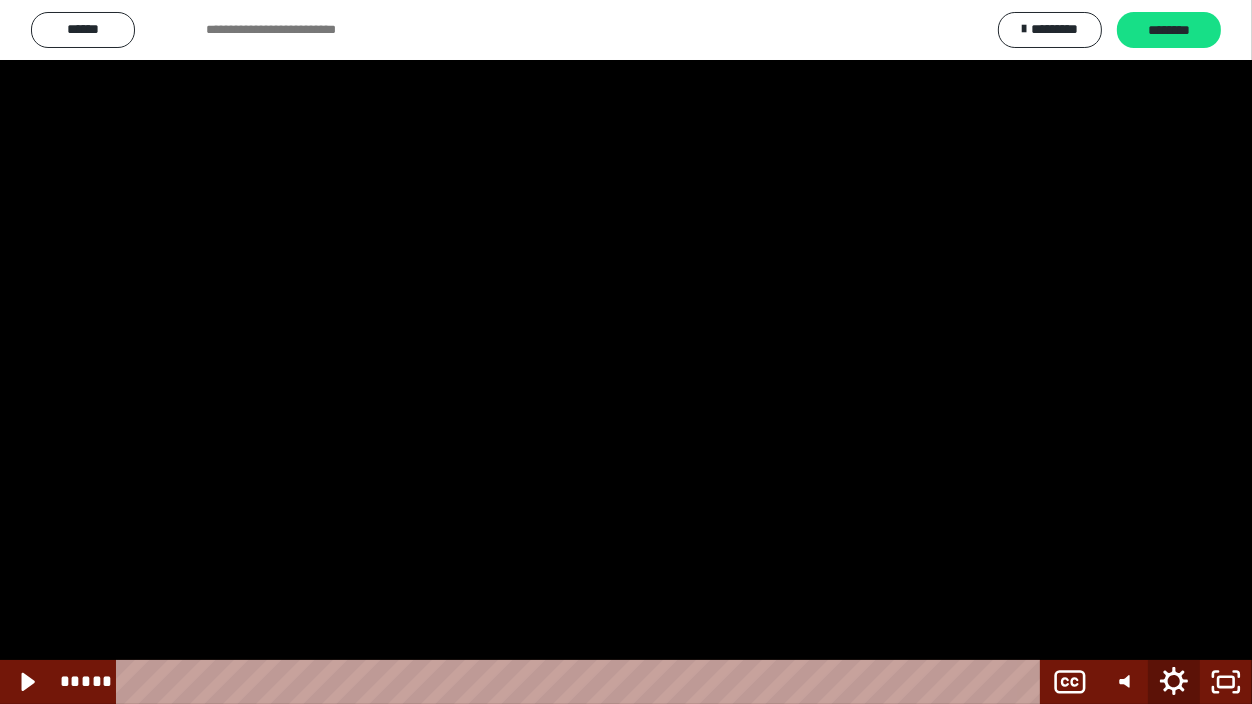 click 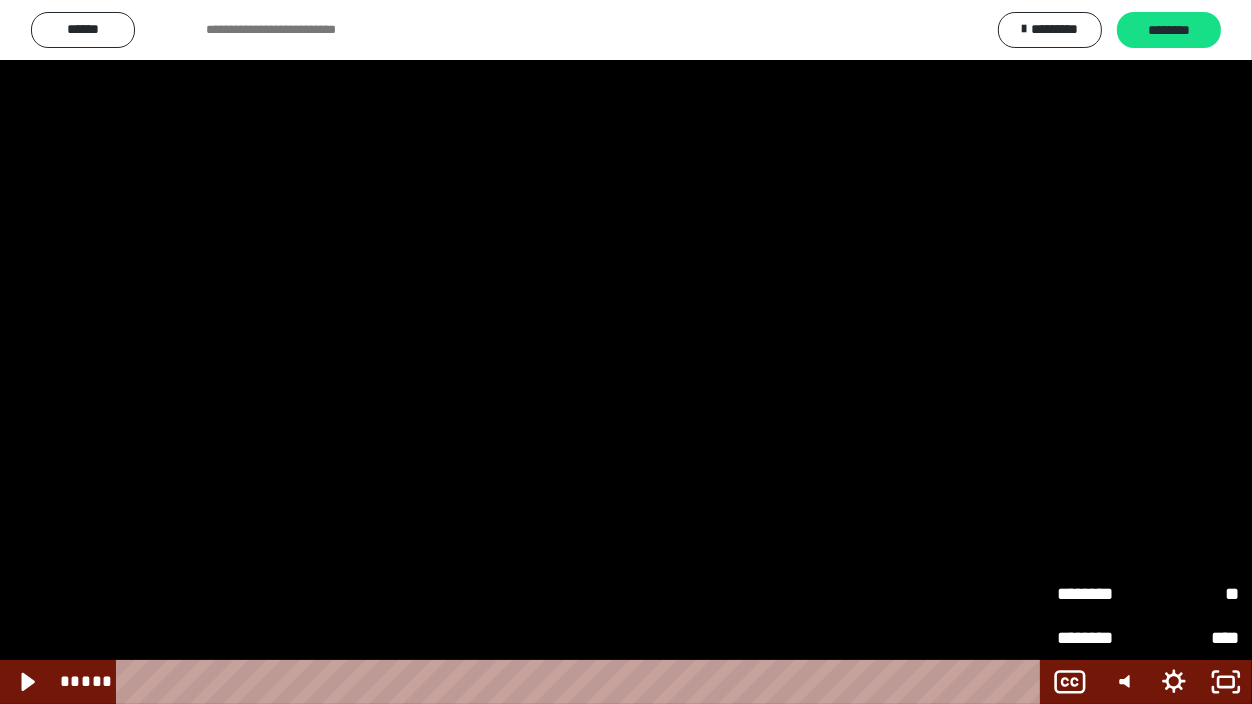 click on "********" at bounding box center [1102, 594] 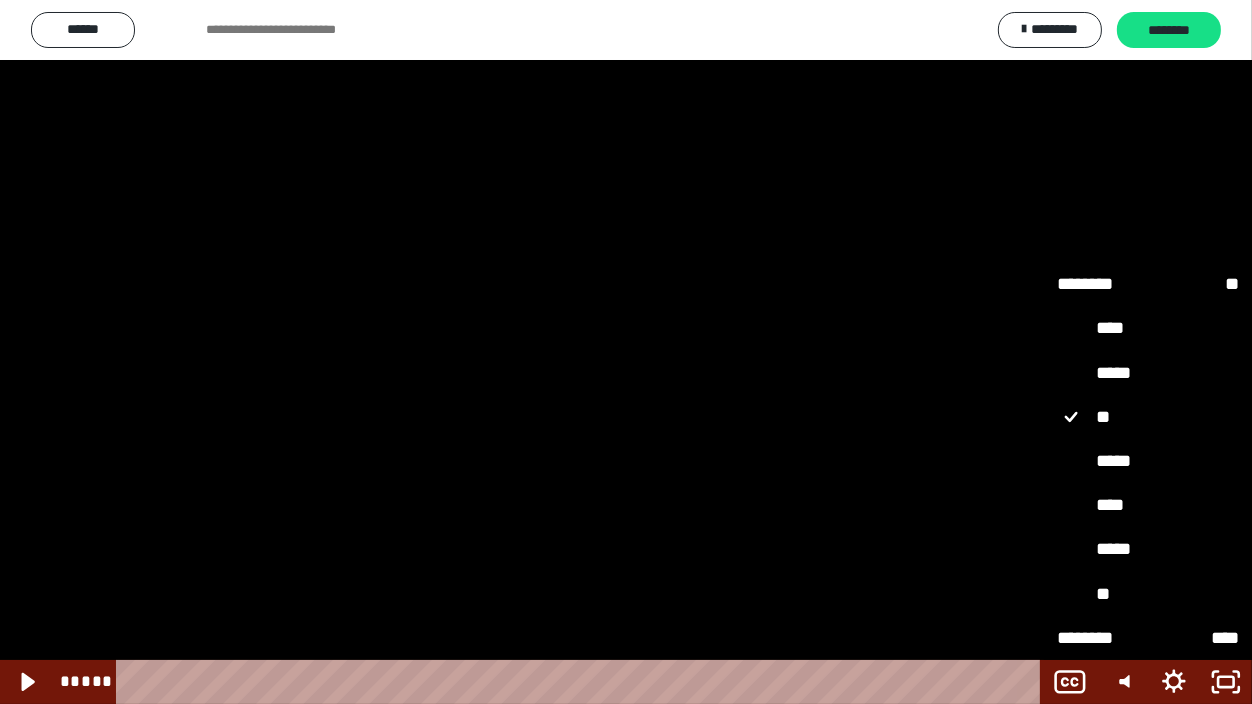 click on "*****" at bounding box center (1148, 374) 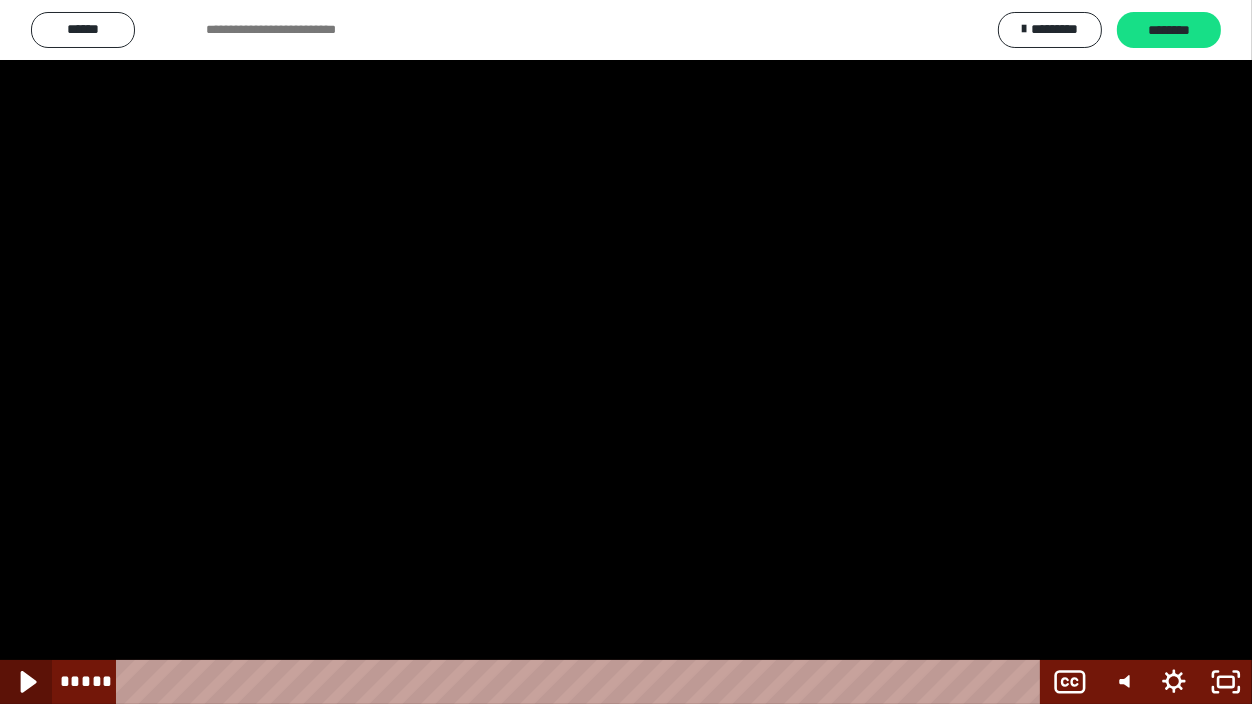 click 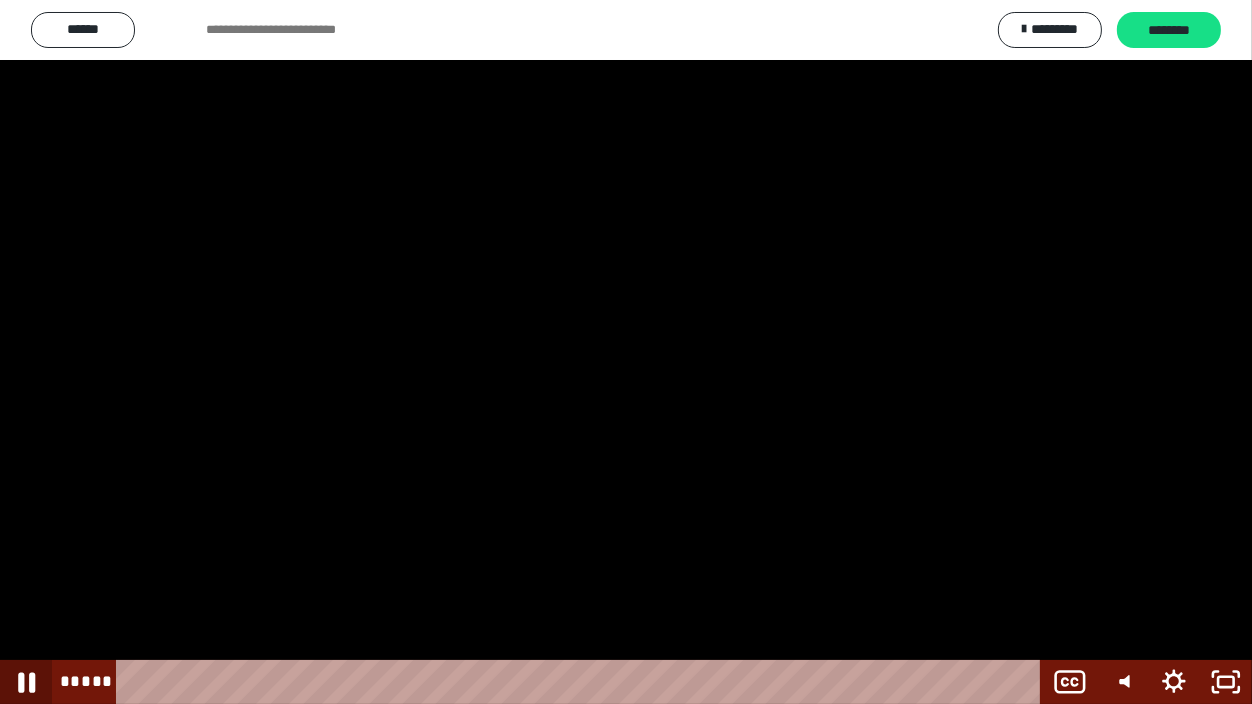 click 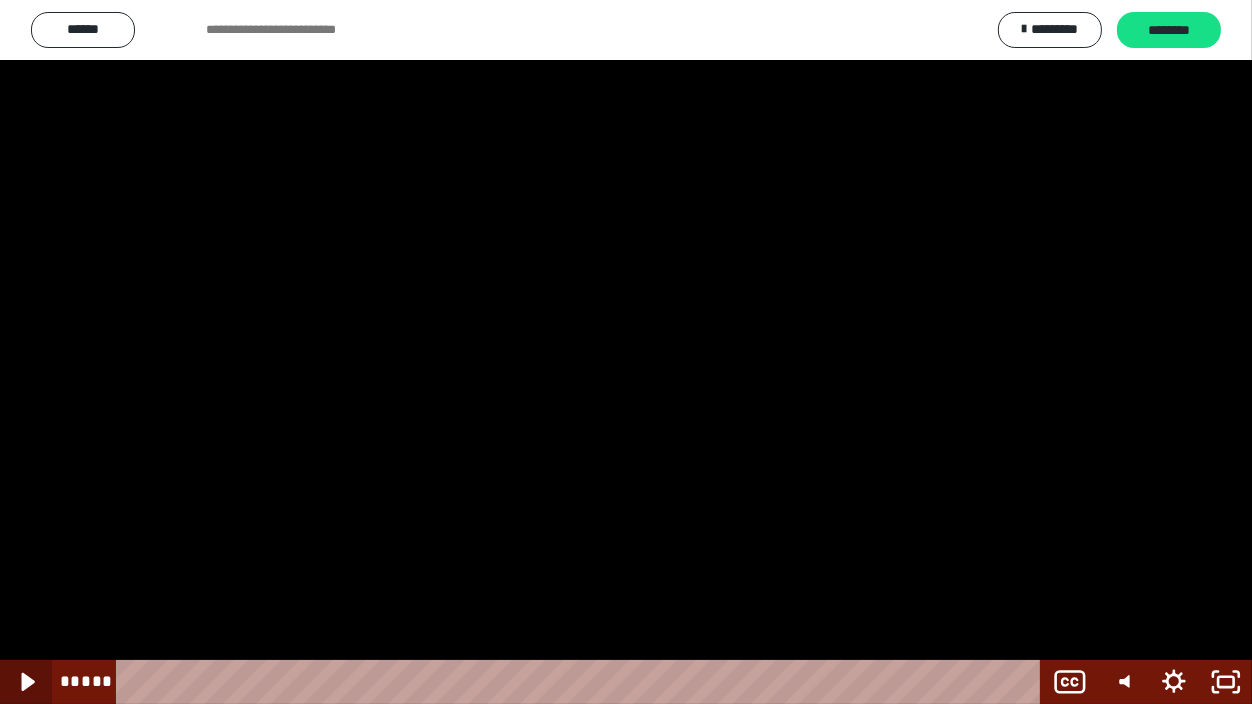 click 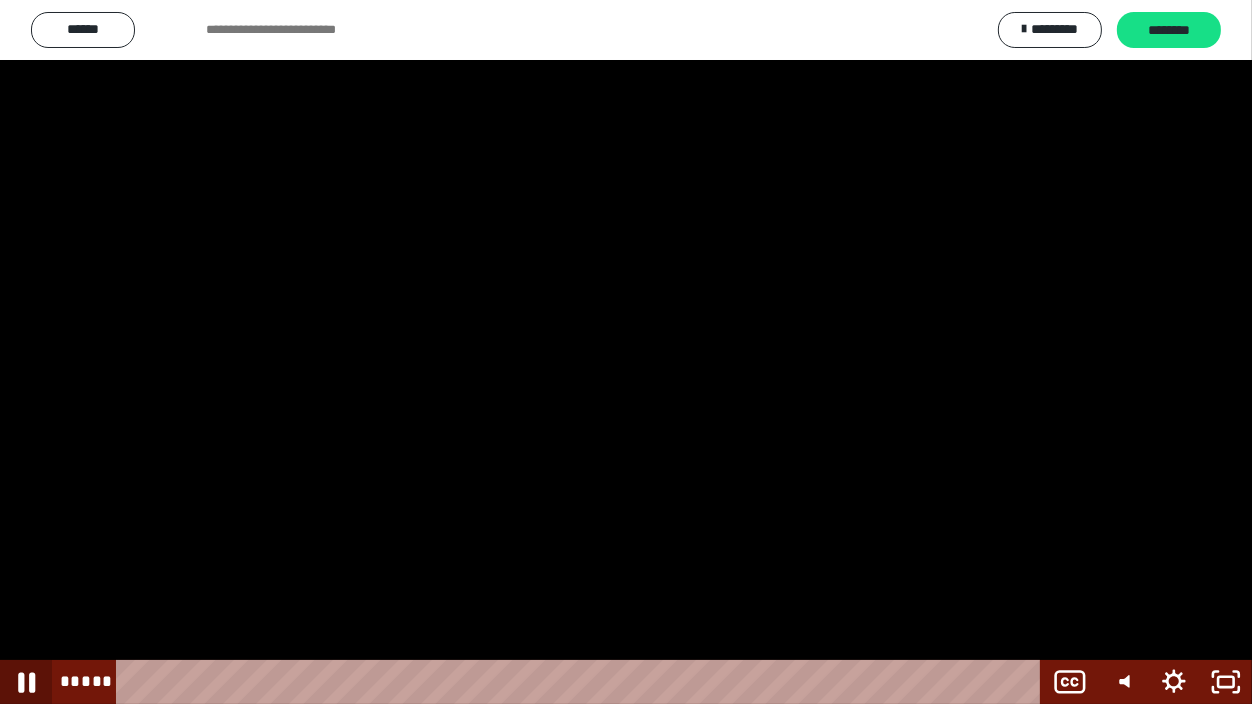 click 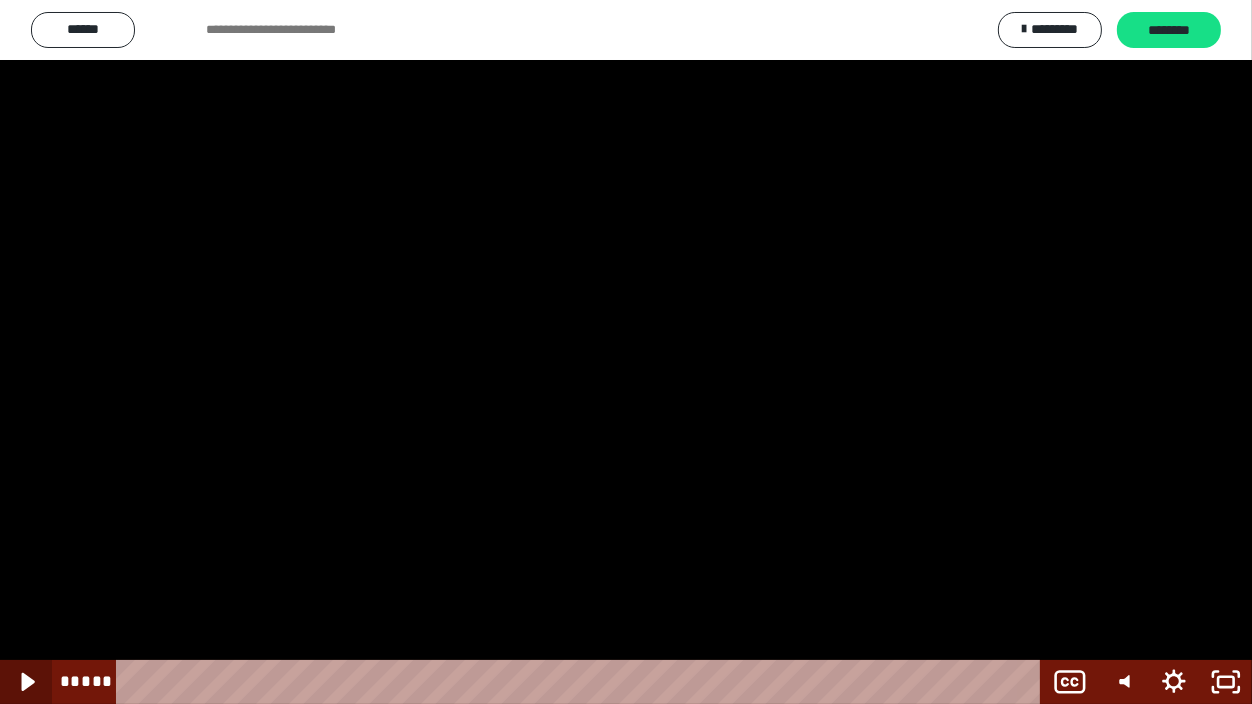 click 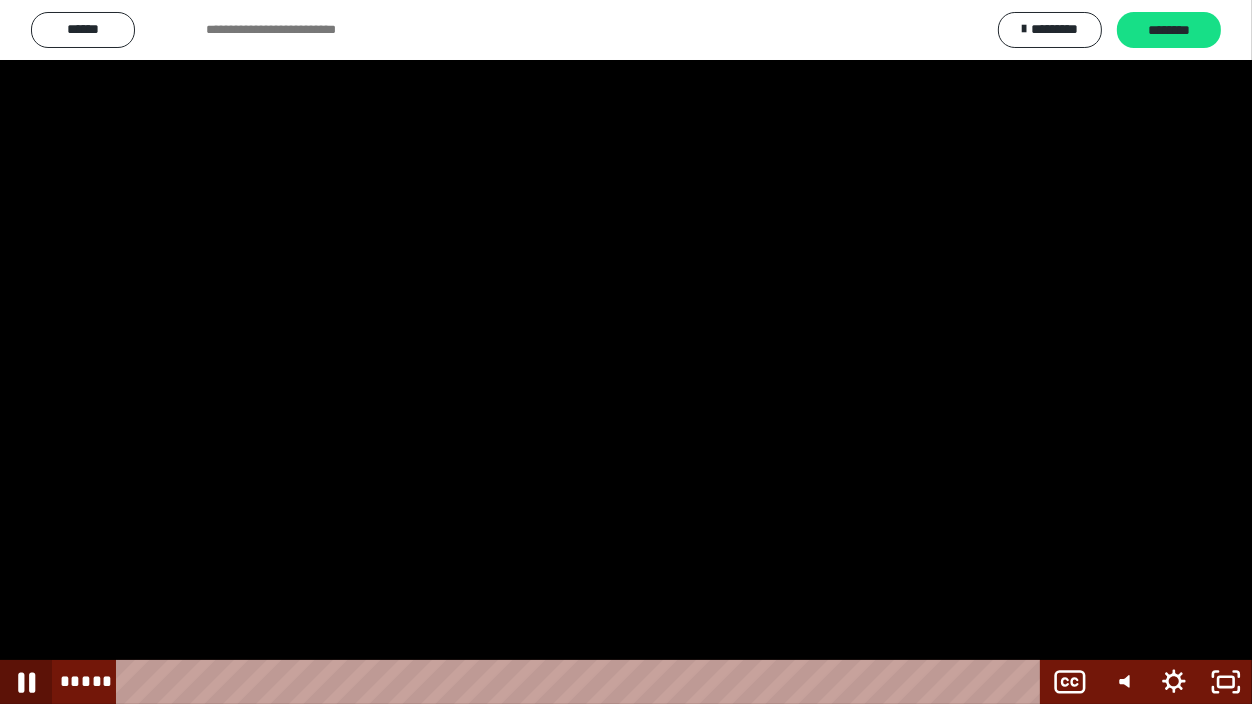 click 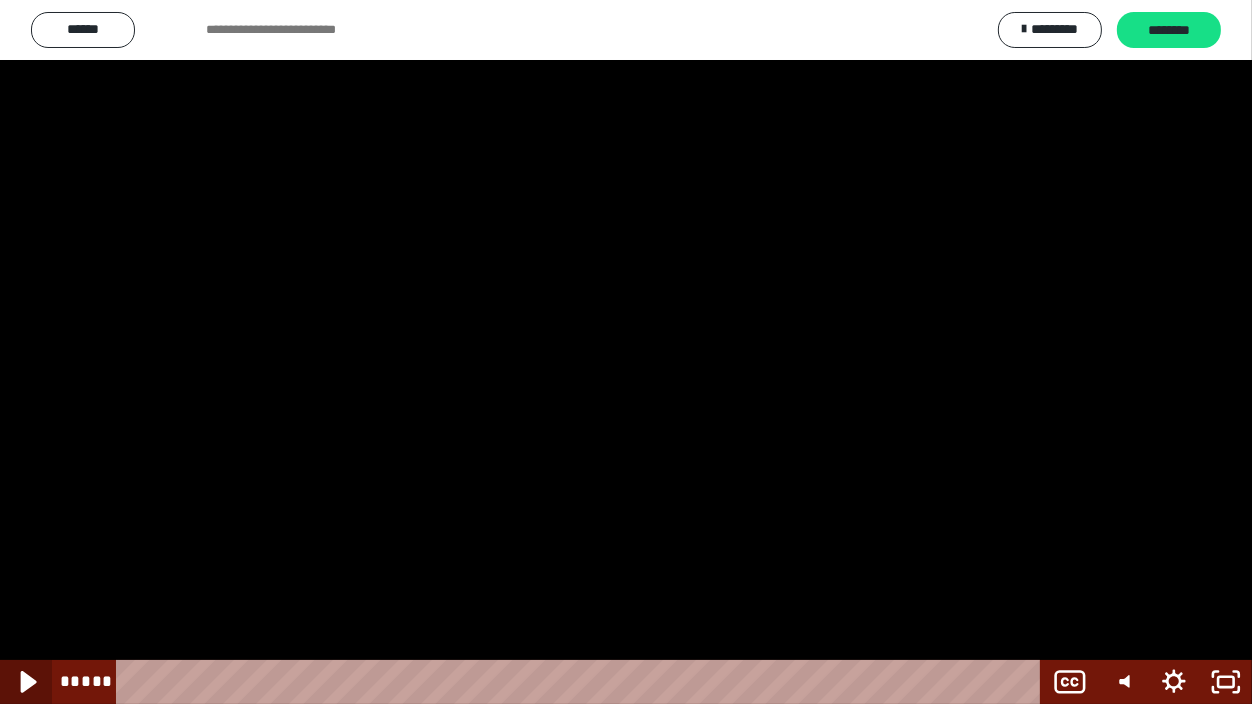 click 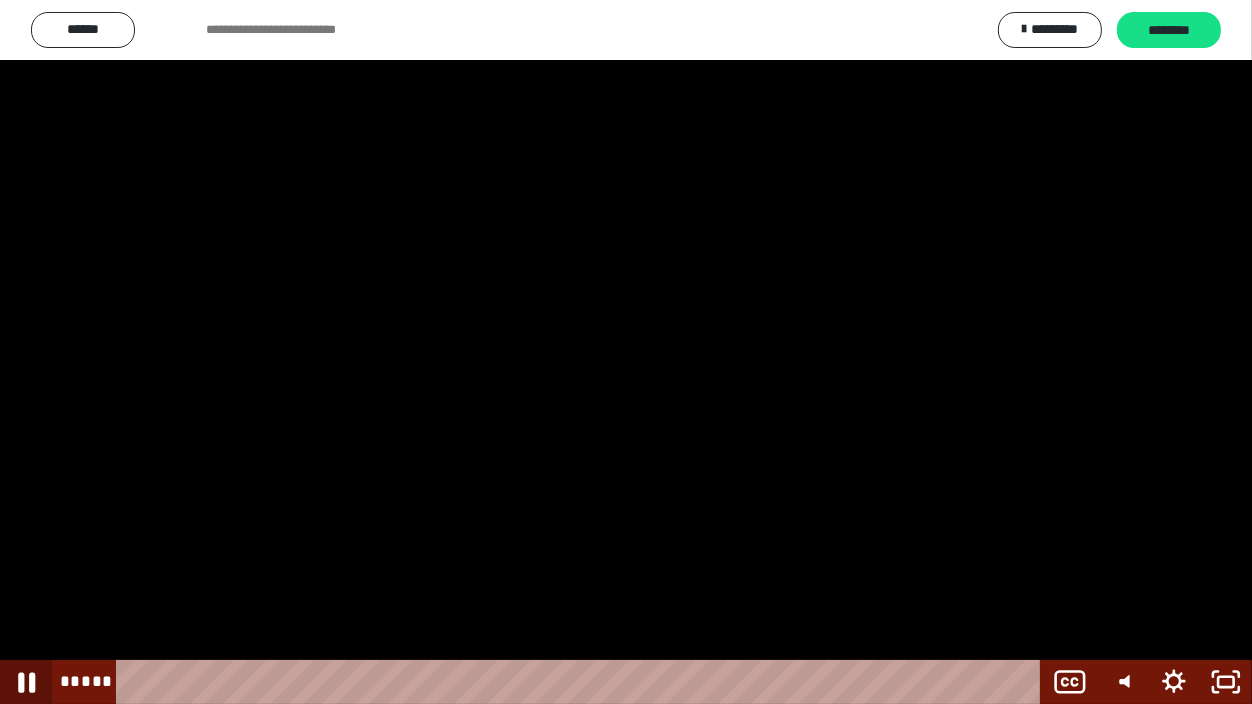 click 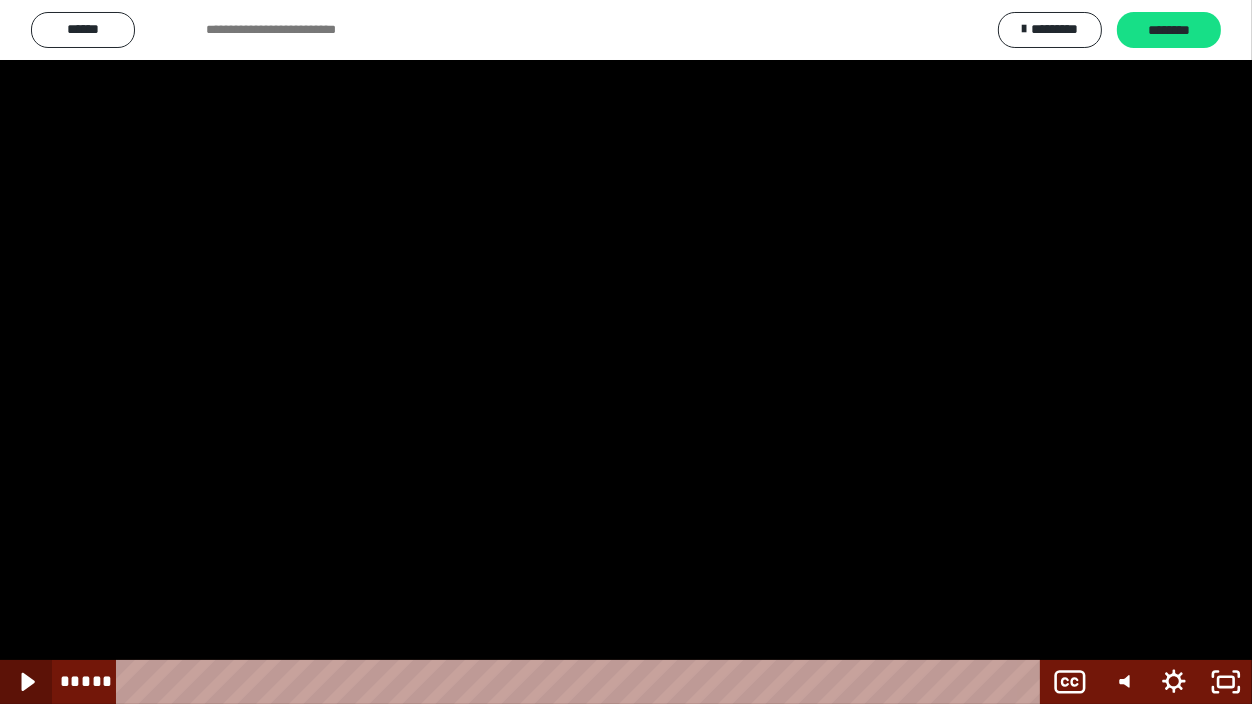 click 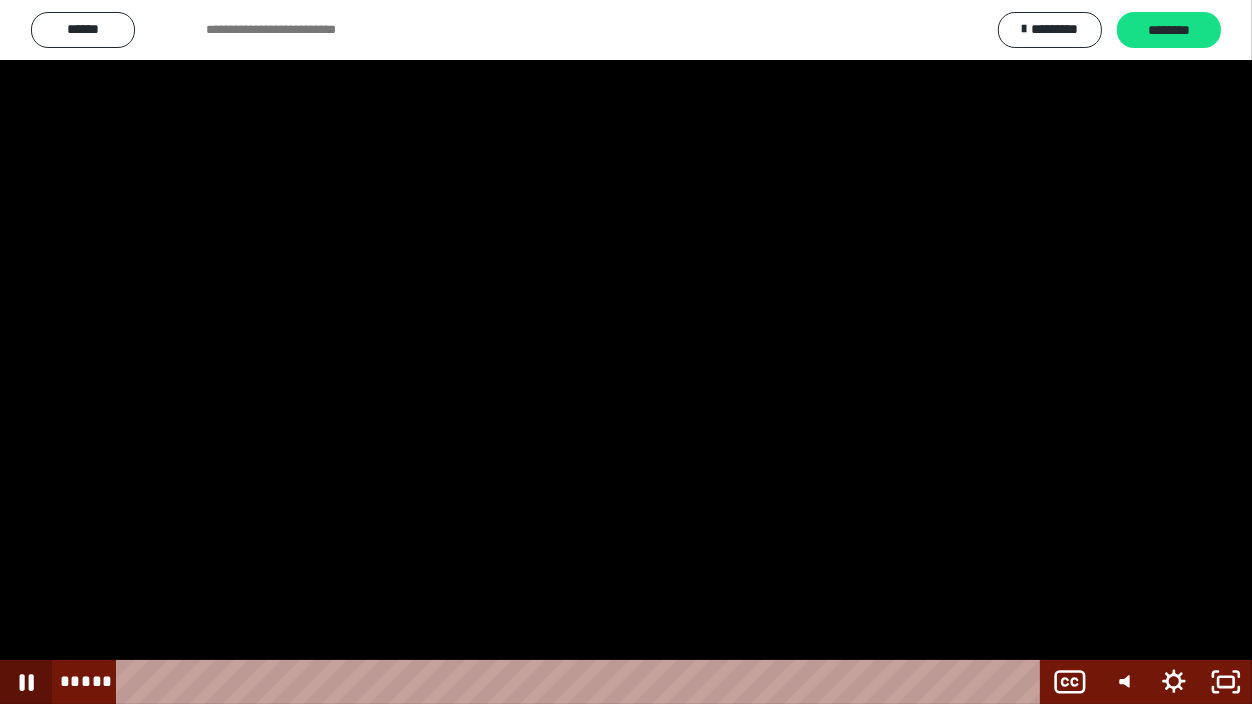 click 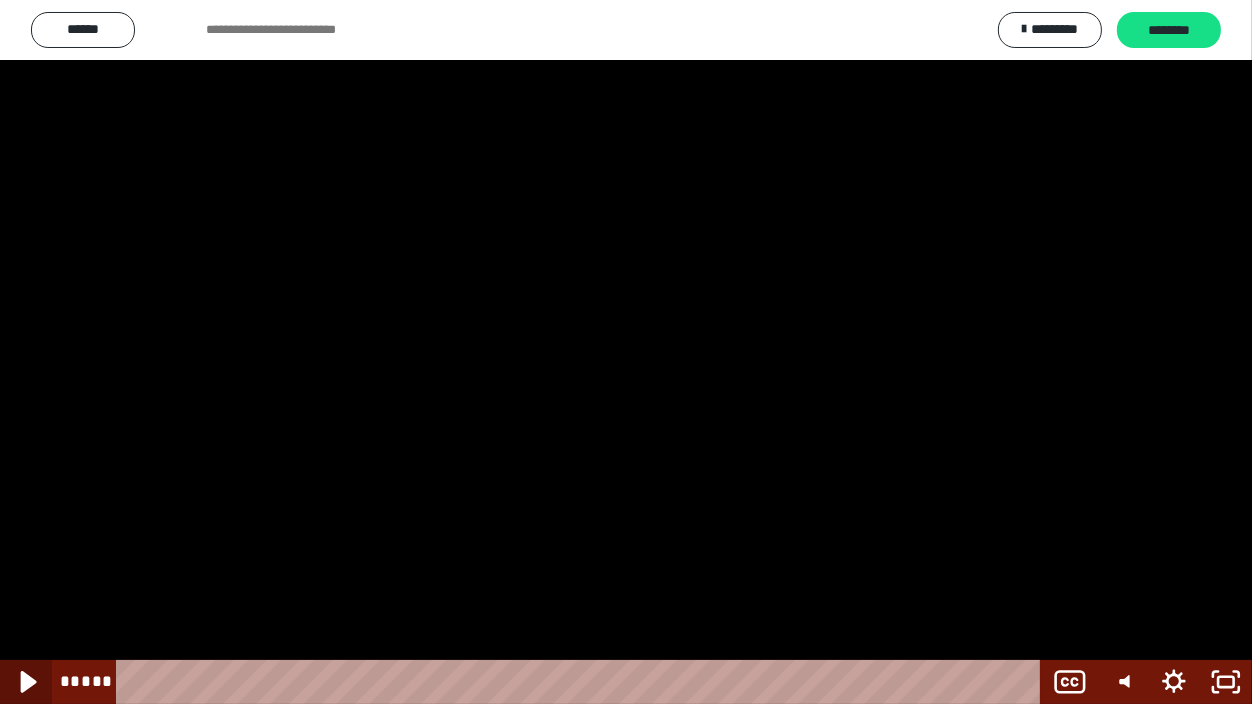 click 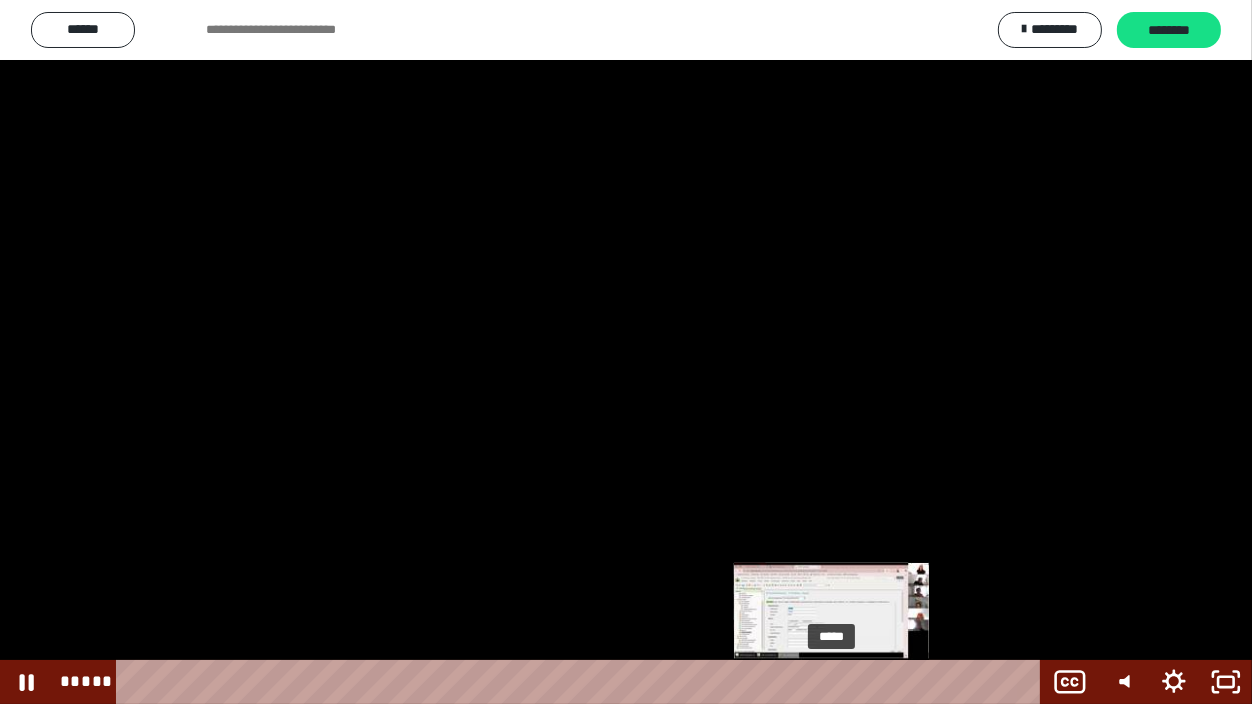 click on "*****" at bounding box center (582, 682) 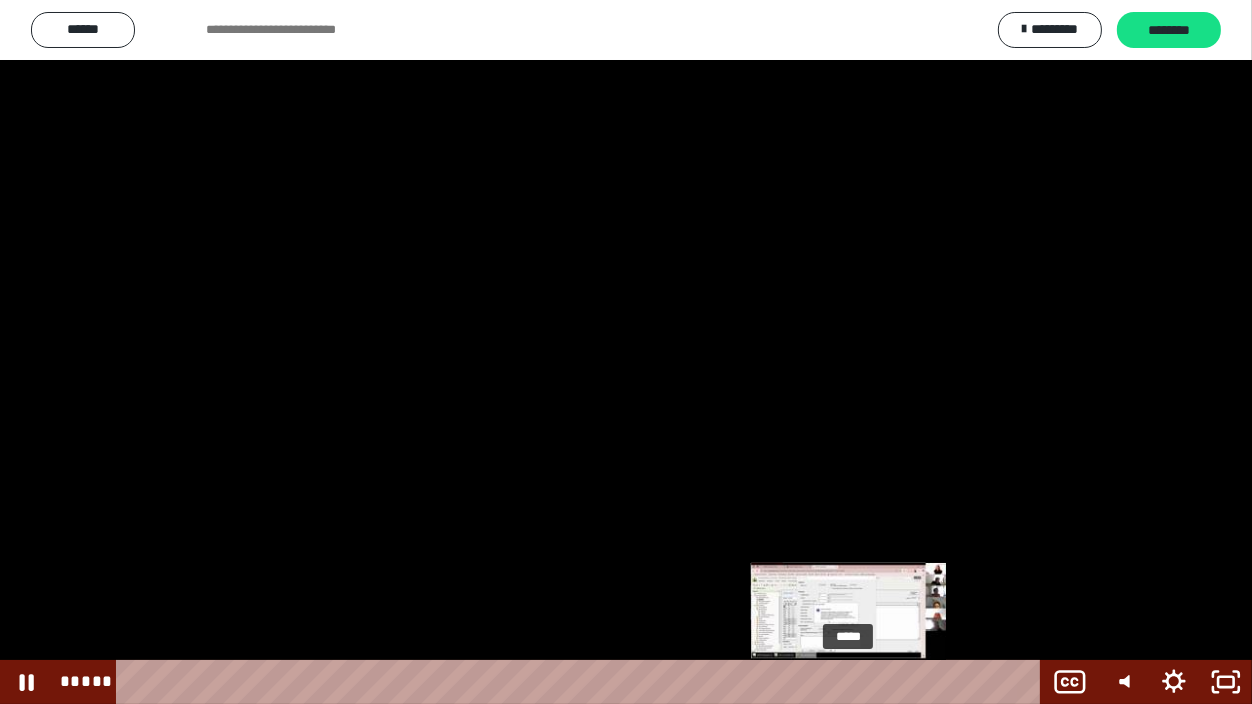 click at bounding box center [848, 682] 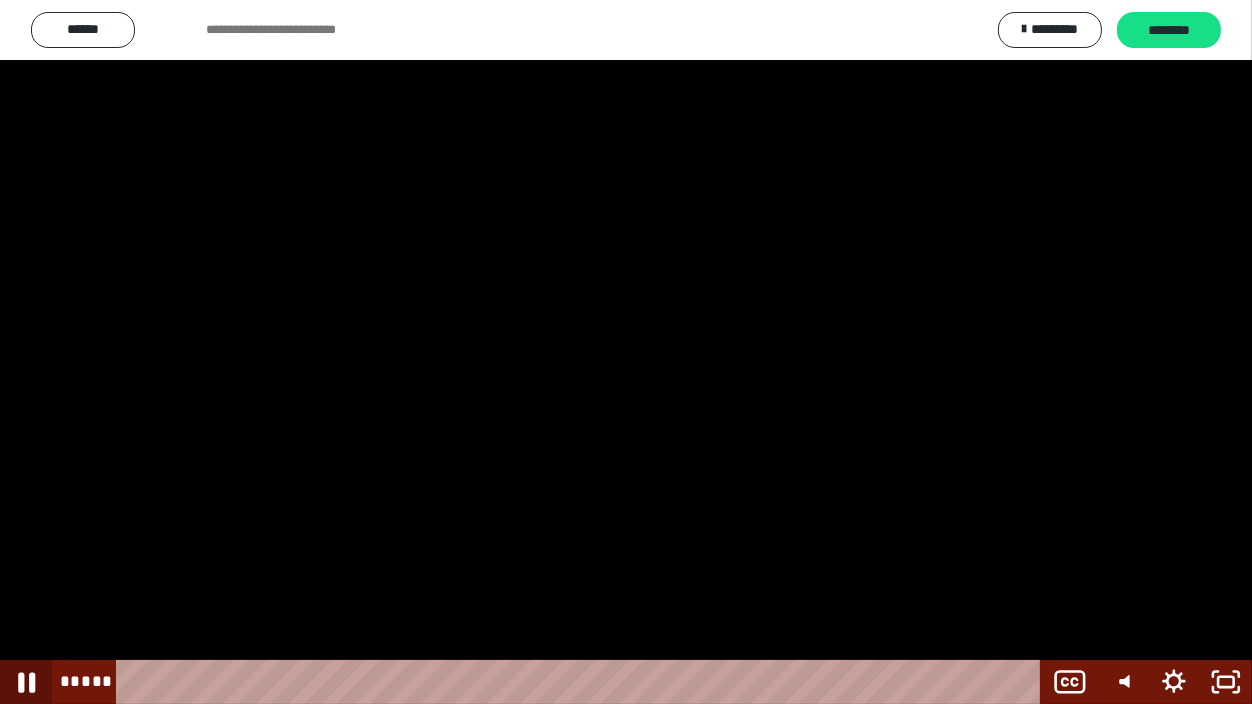 click 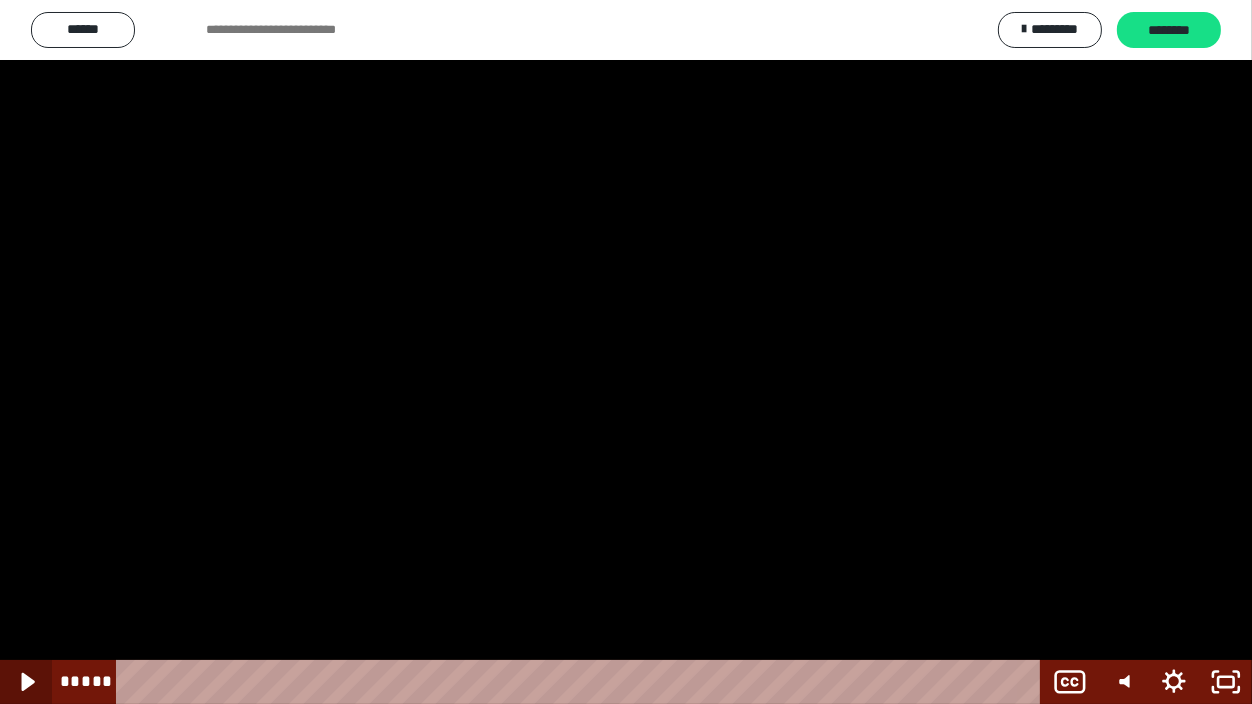 click 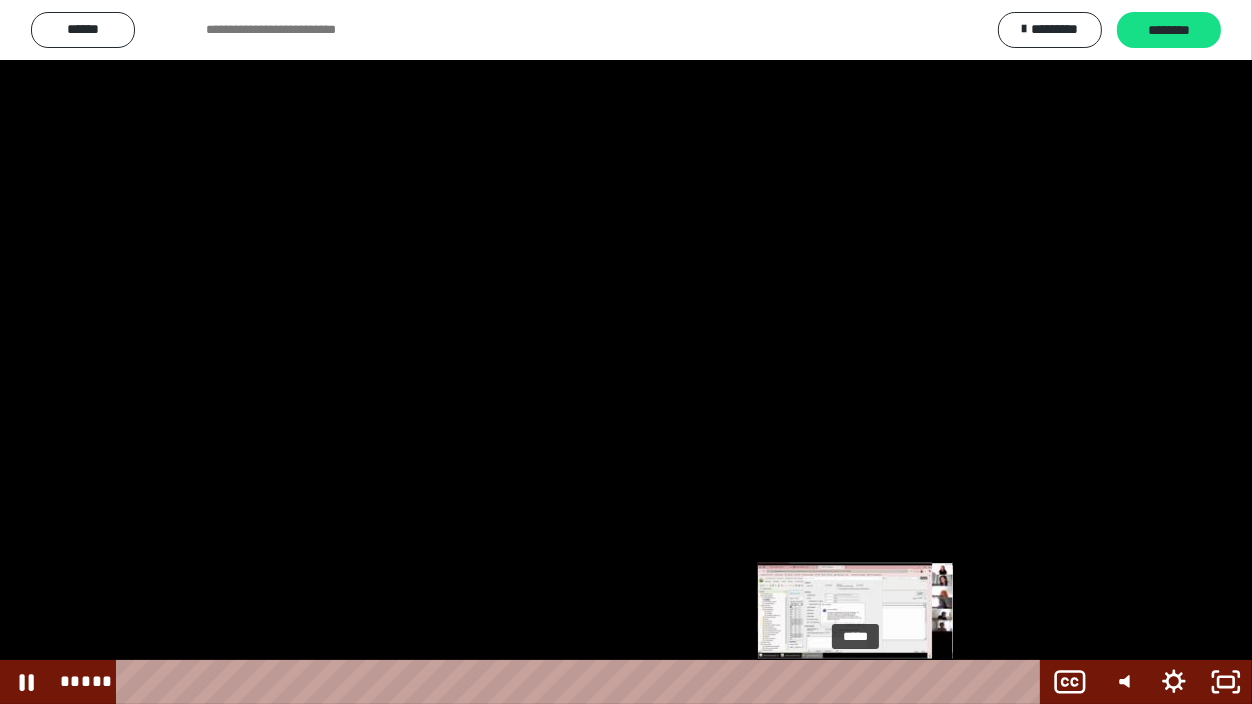 click on "*****" at bounding box center [582, 682] 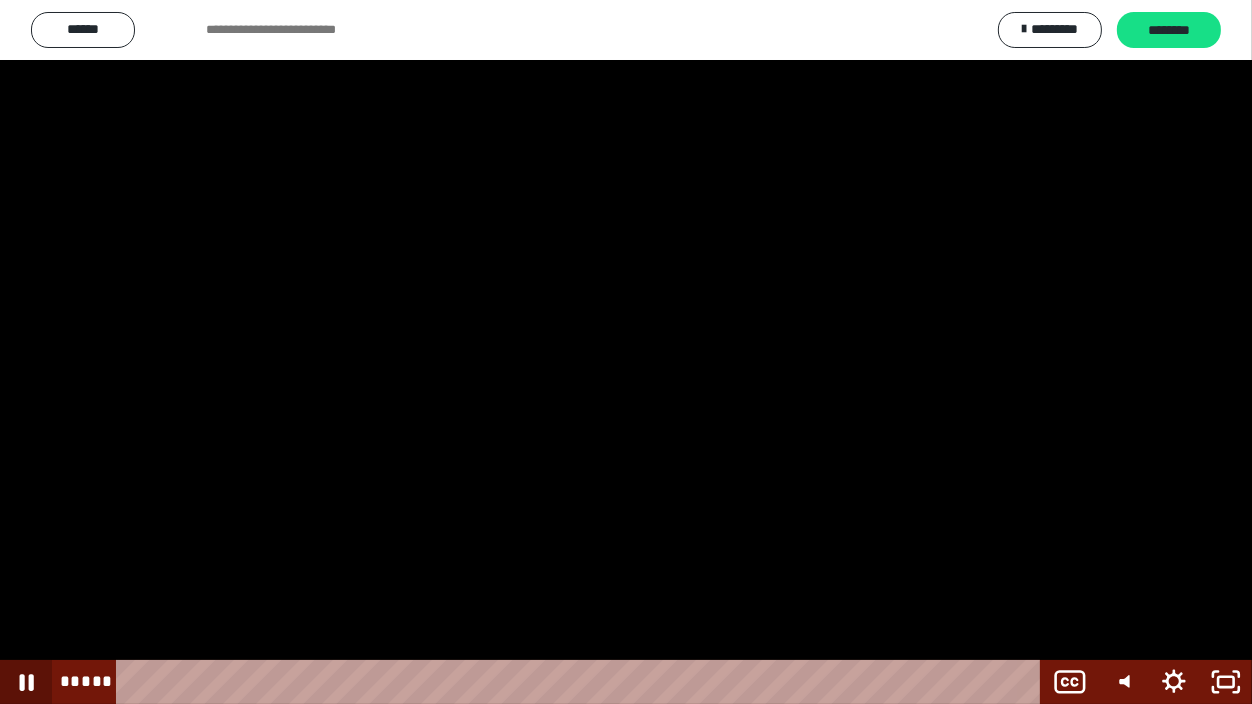 click 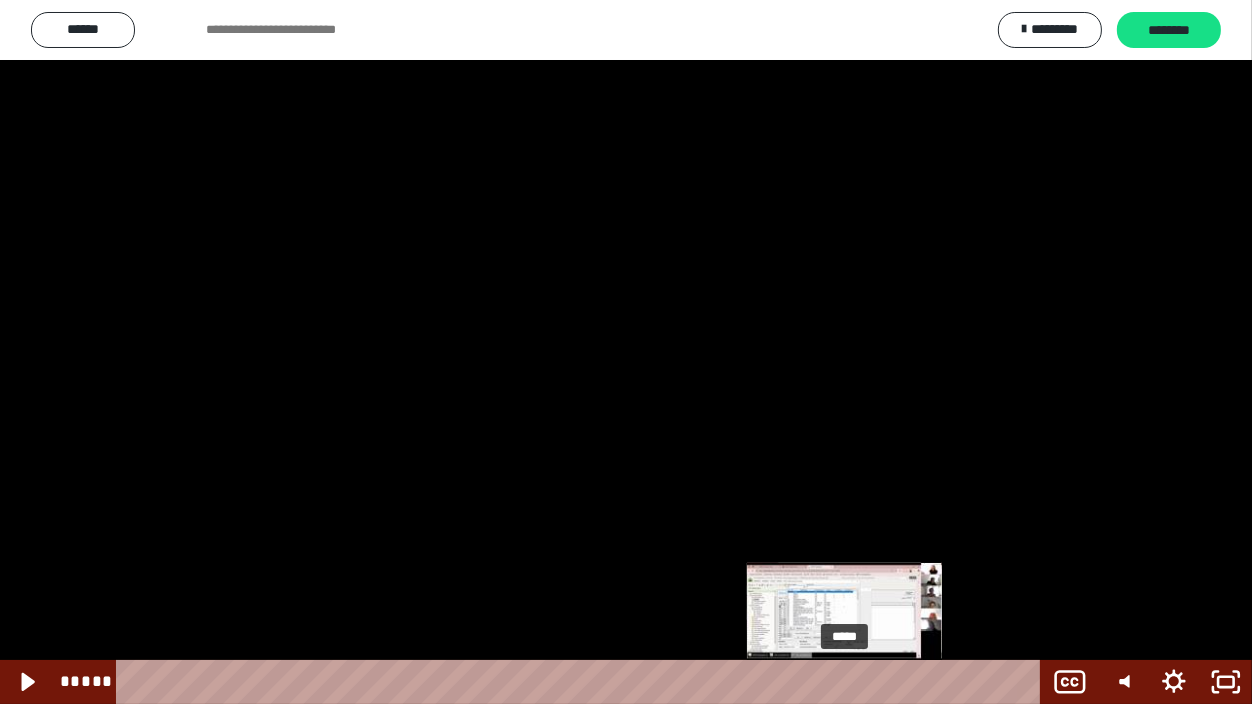 click on "*****" at bounding box center (582, 682) 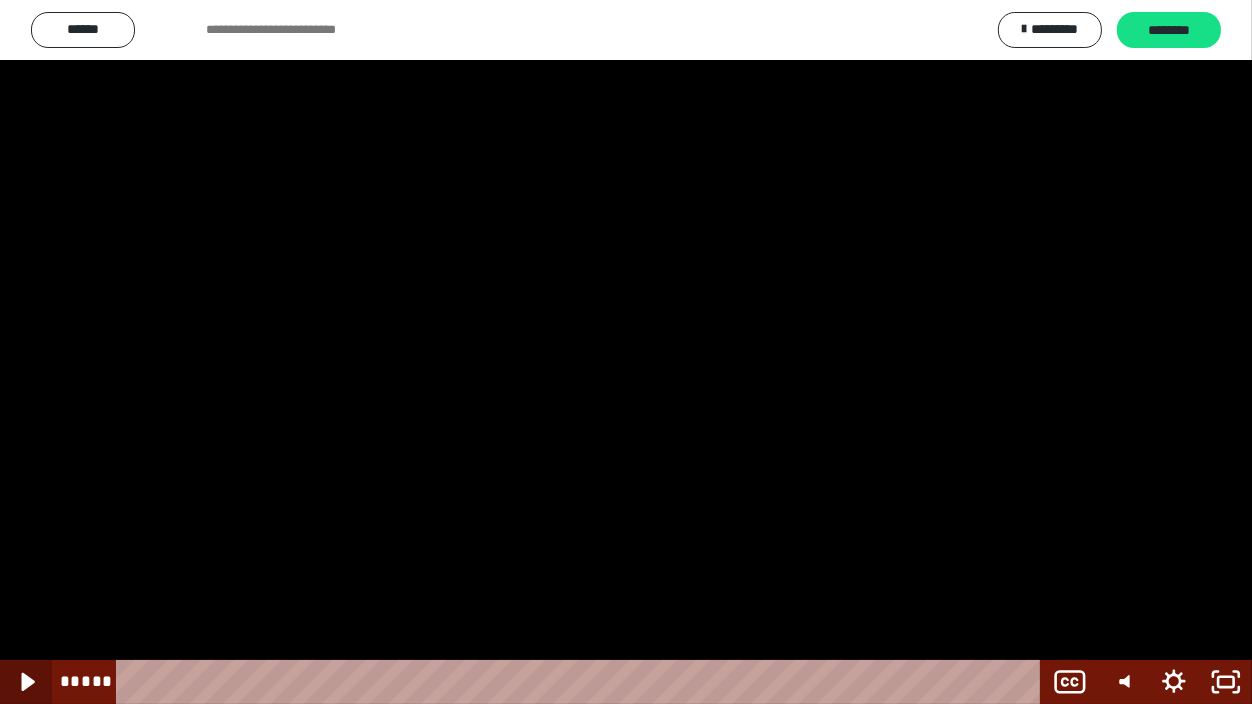 click 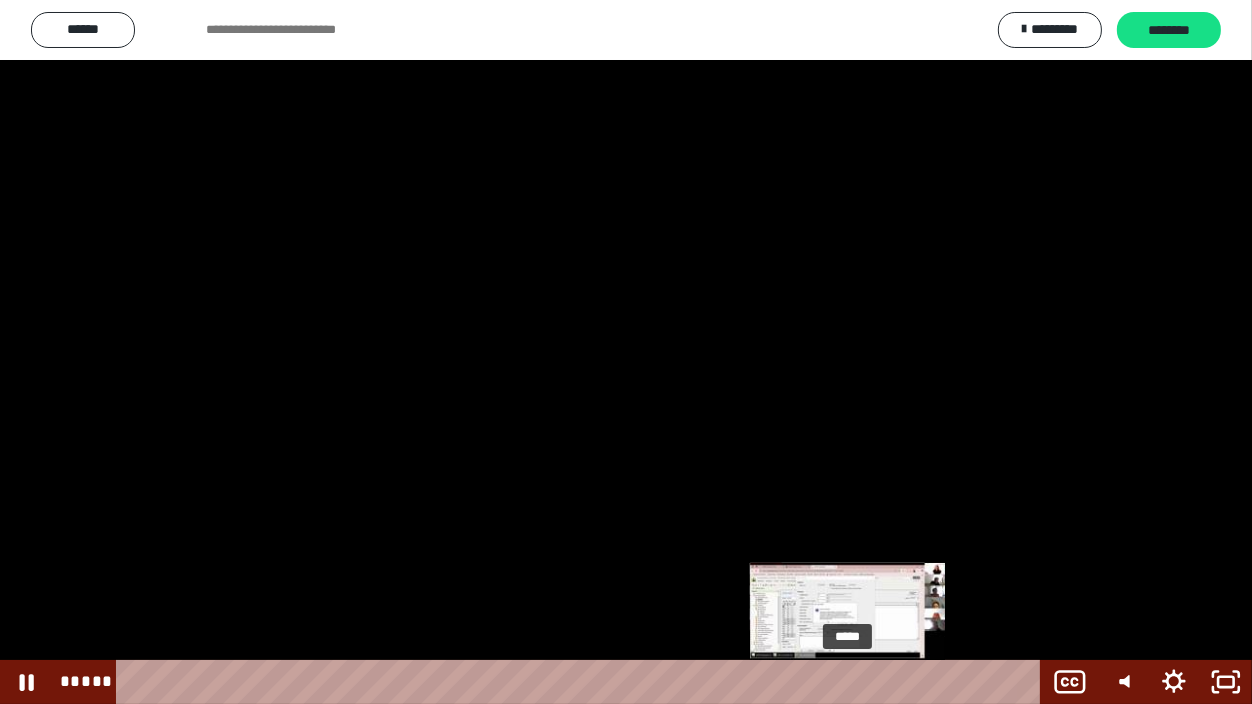 click at bounding box center [847, 682] 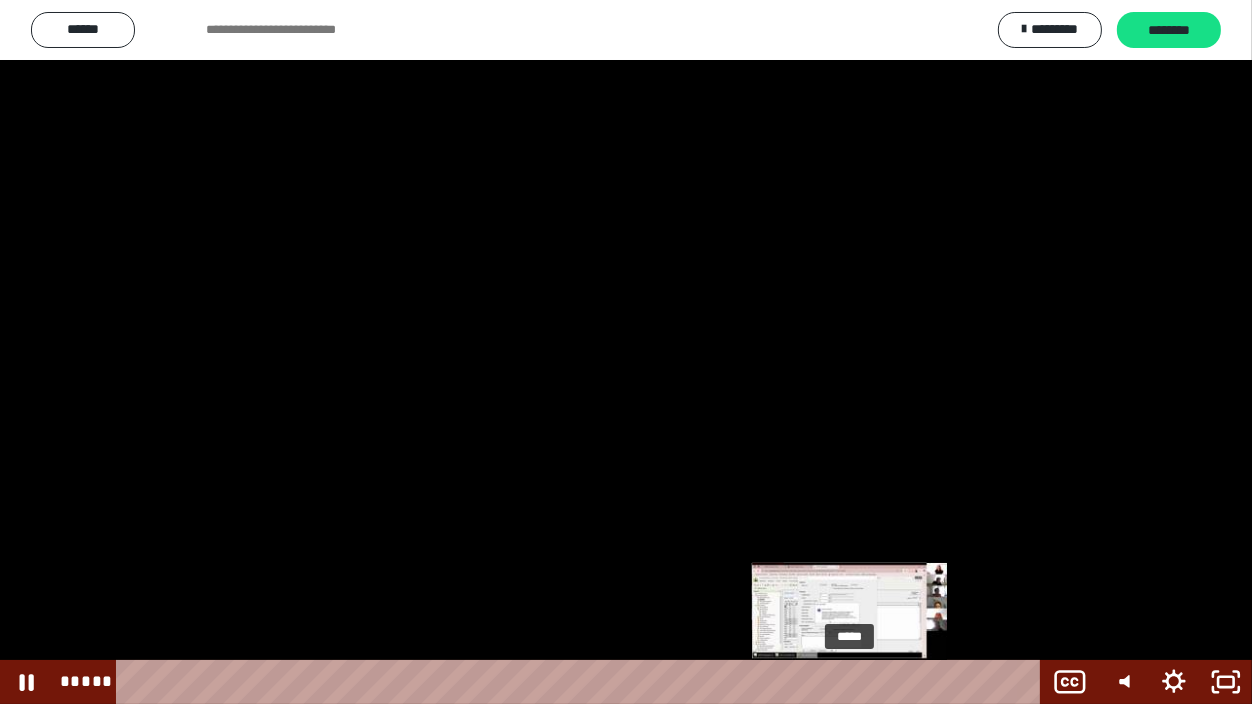 click at bounding box center (849, 682) 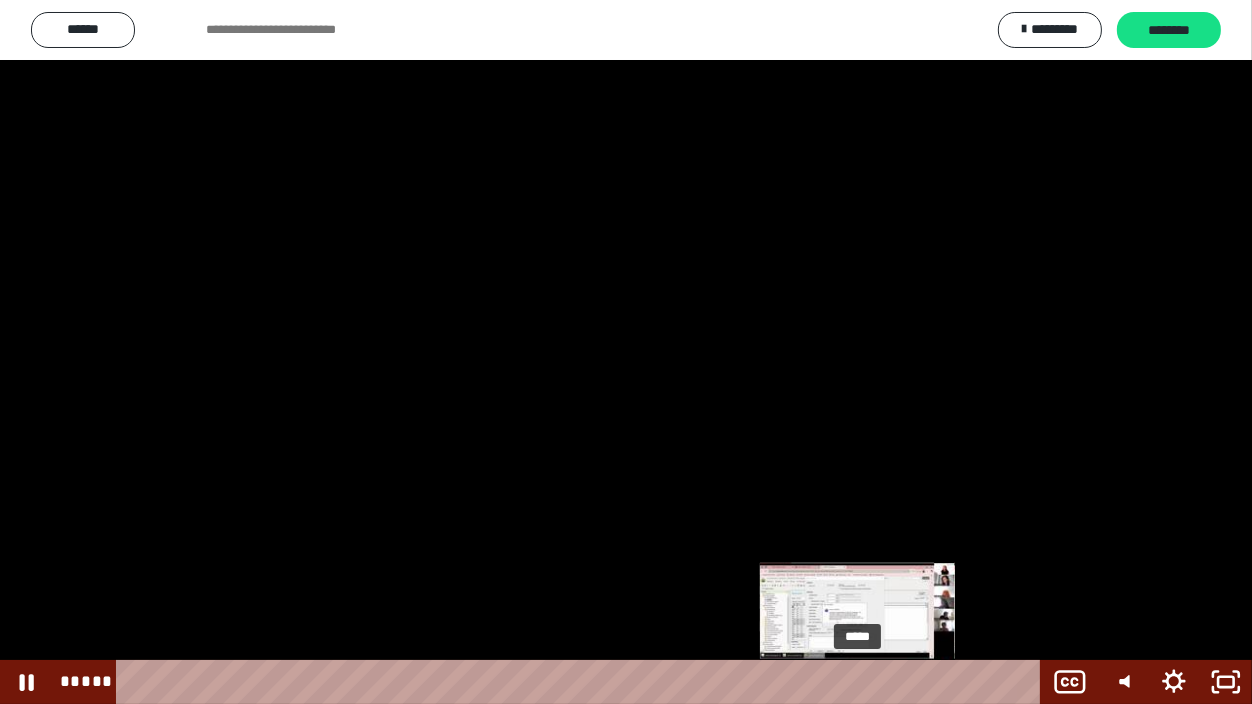 click on "*****" at bounding box center [582, 682] 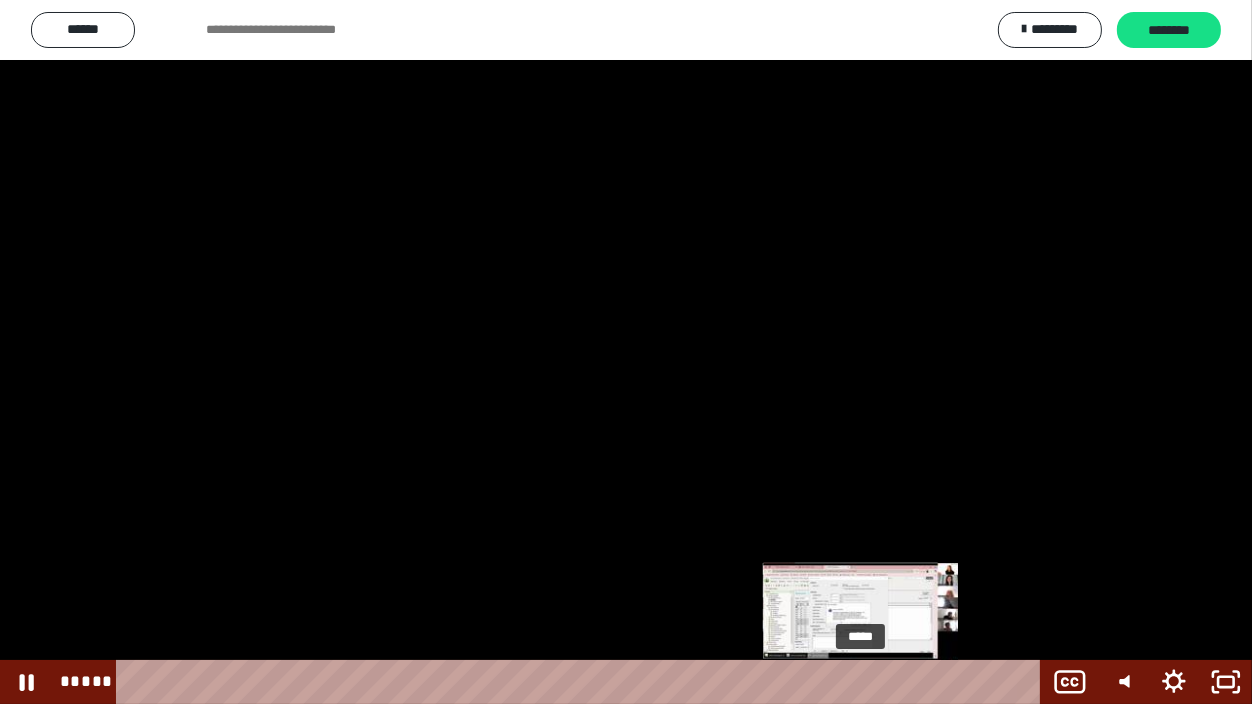 click on "*****" at bounding box center (582, 682) 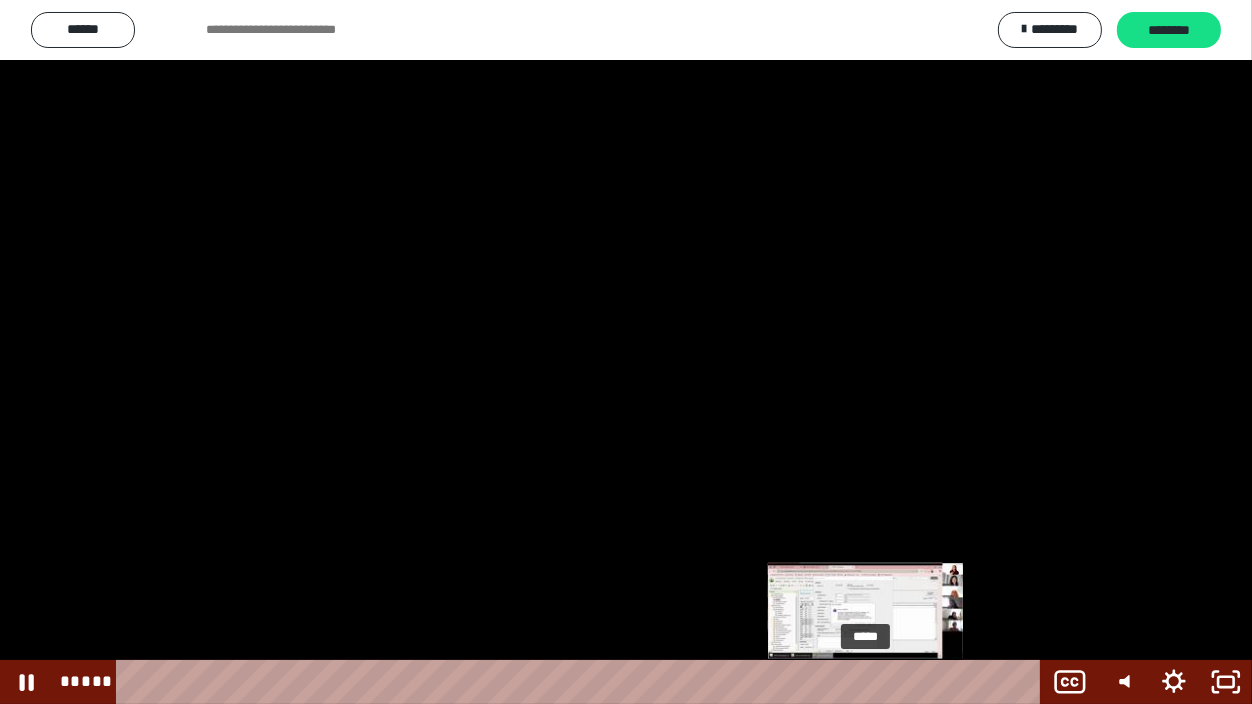 click at bounding box center [870, 682] 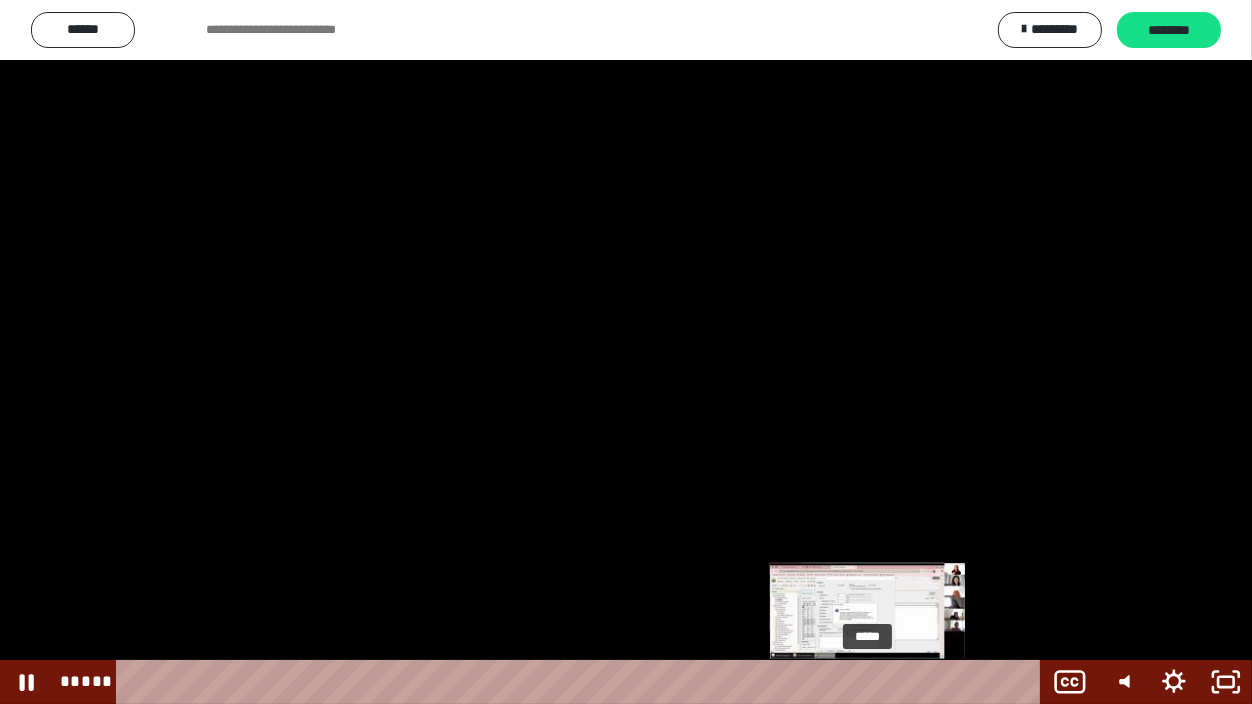 click on "*****" at bounding box center [582, 682] 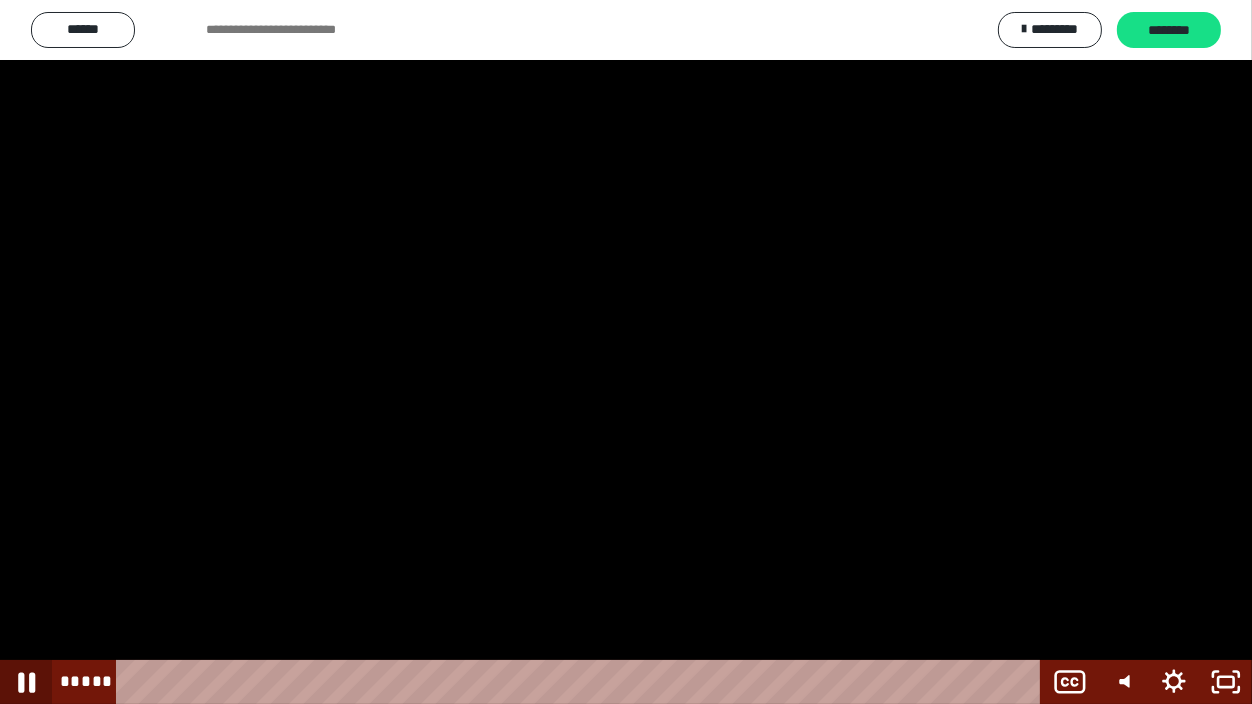 click 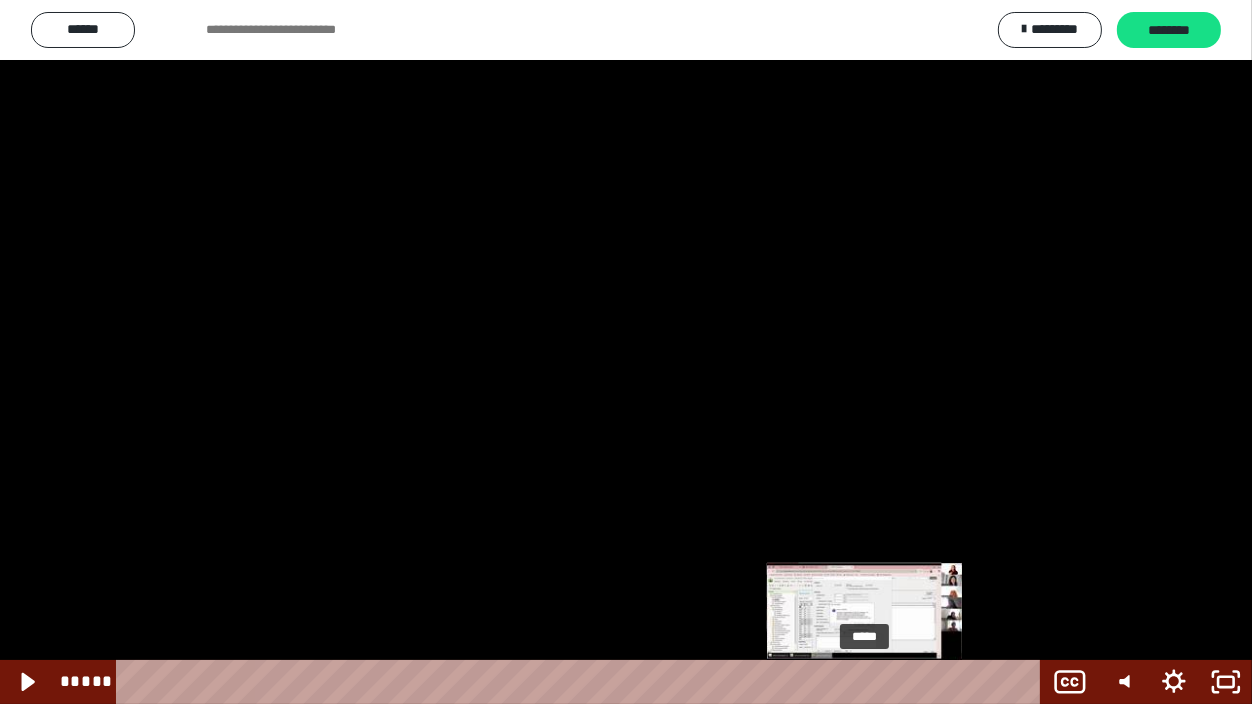 click at bounding box center [864, 682] 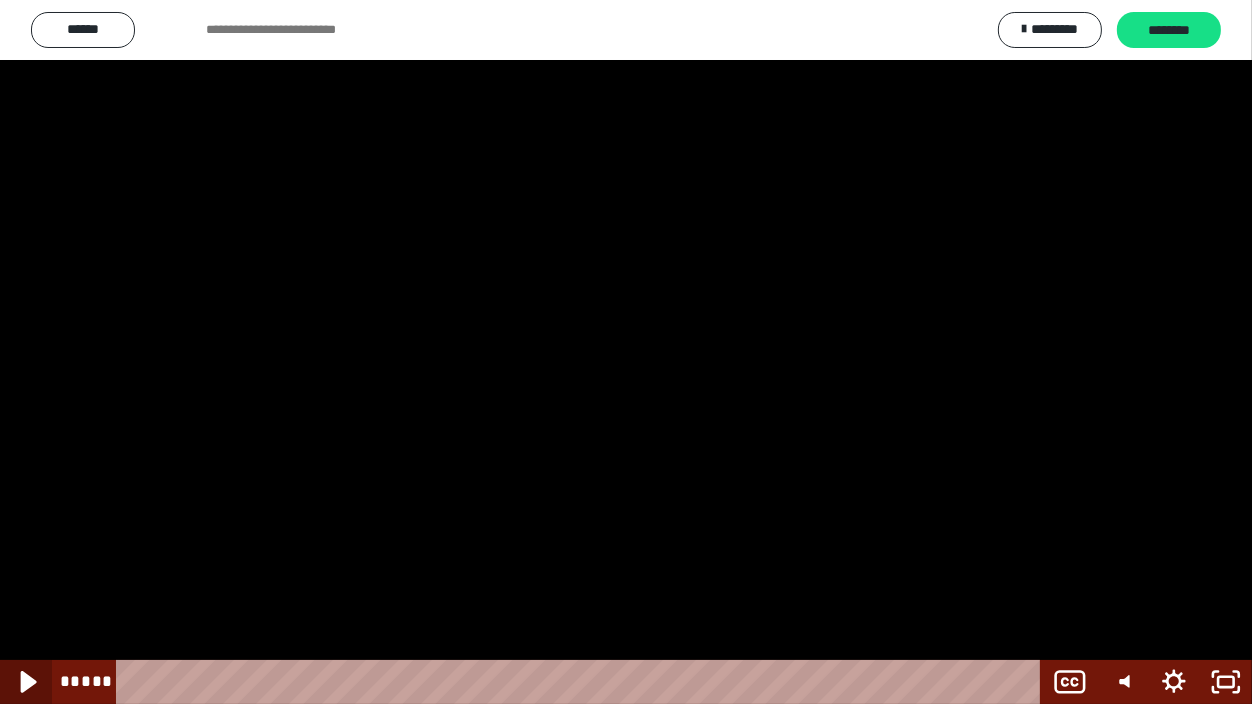 click 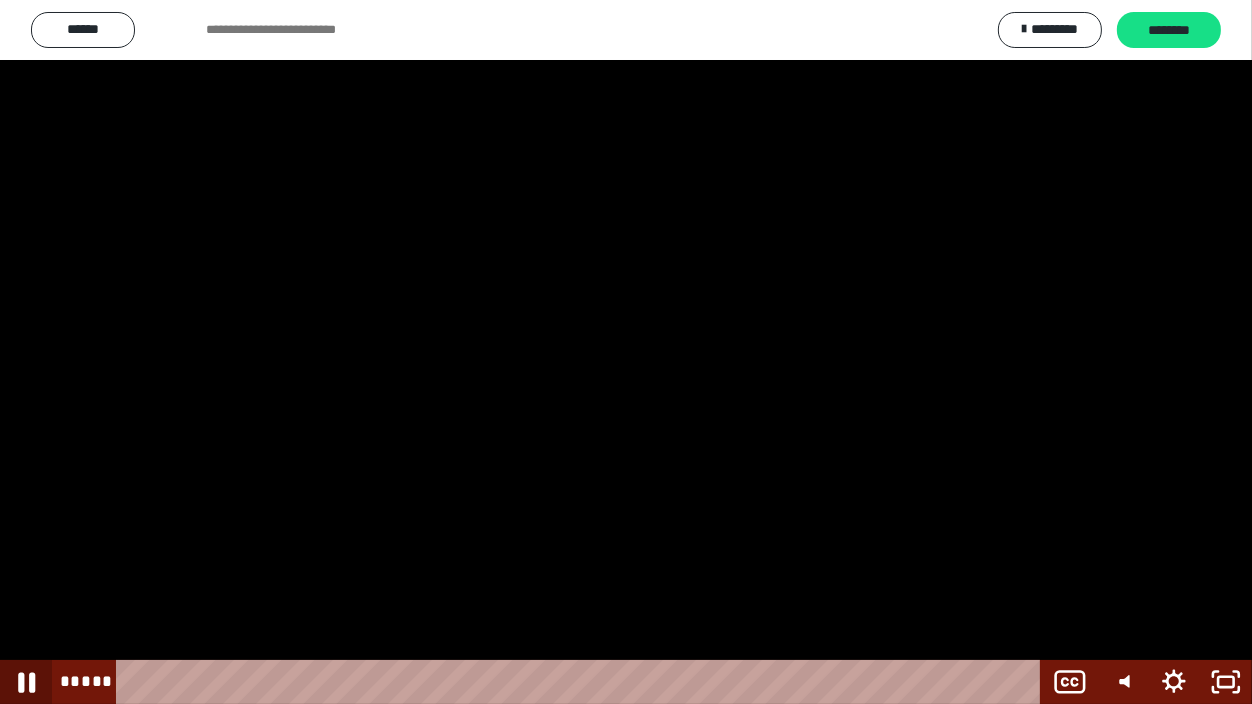 click 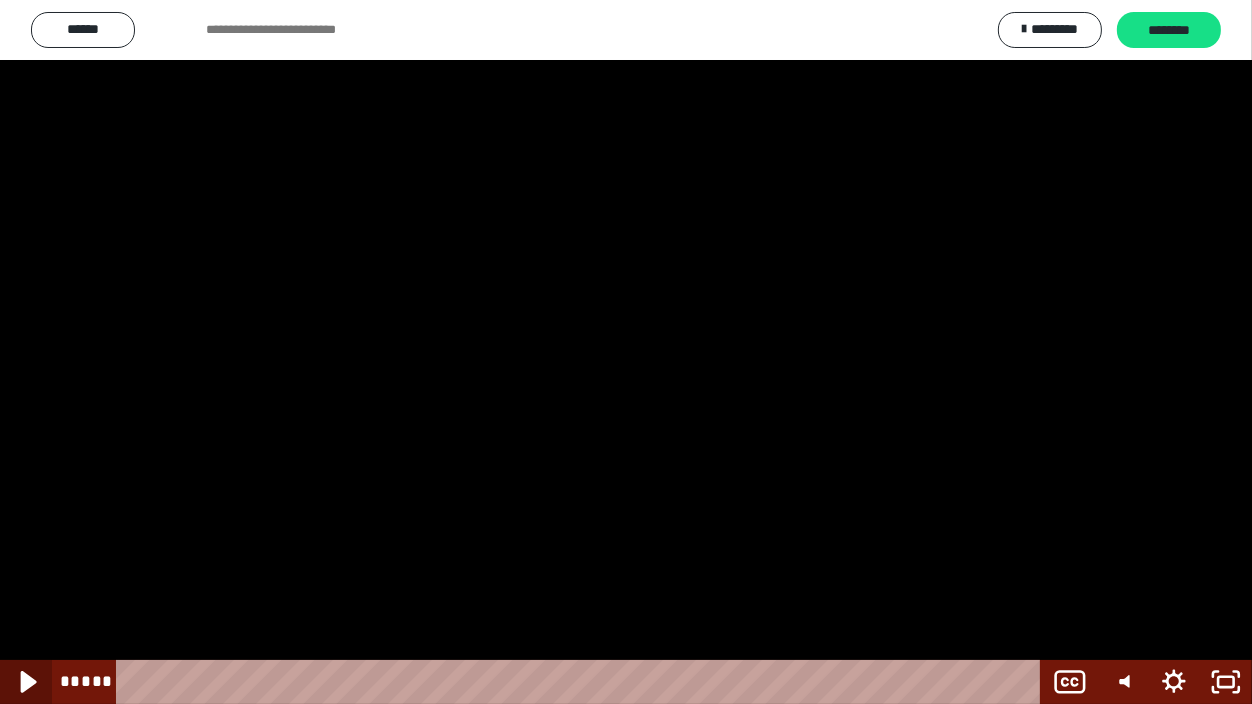 click 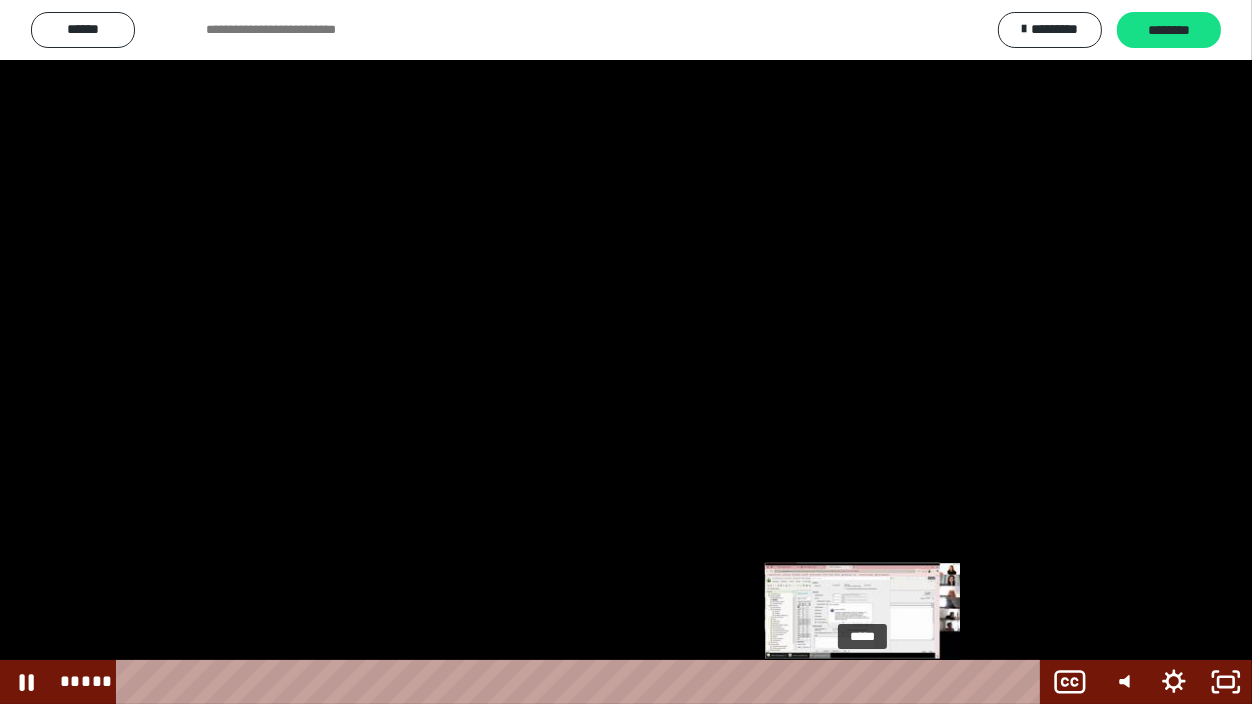 click at bounding box center [870, 682] 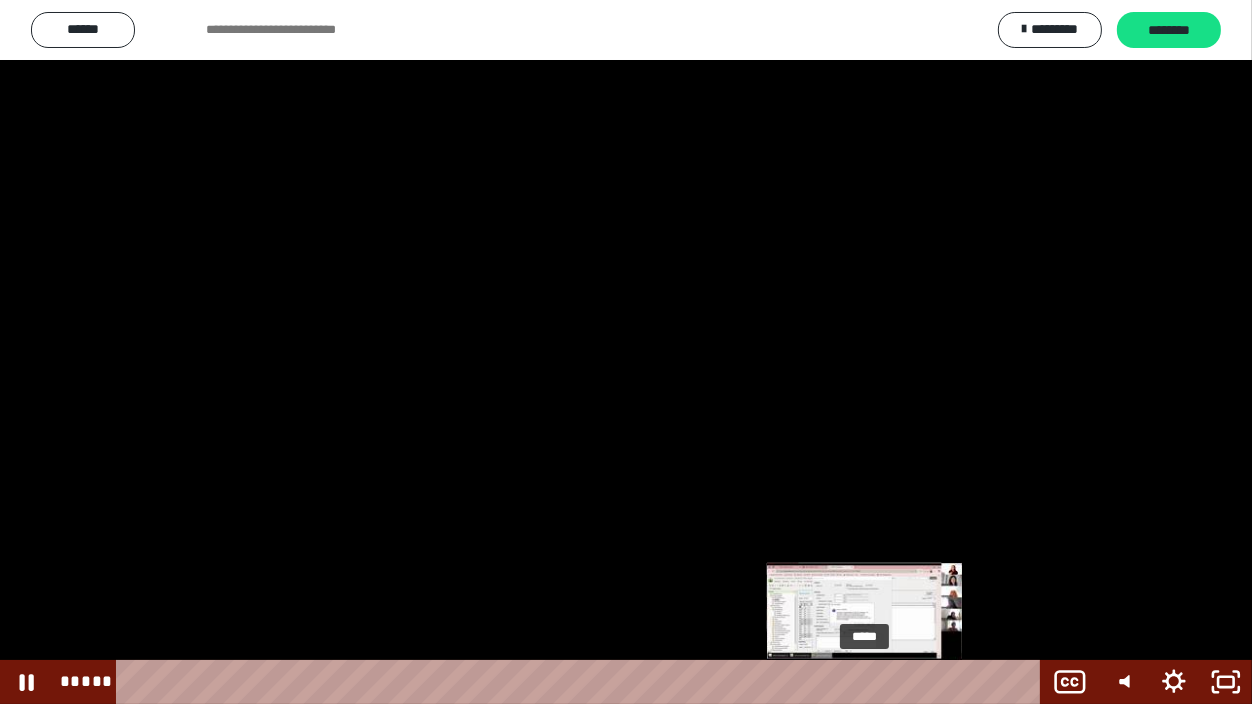 click at bounding box center (864, 682) 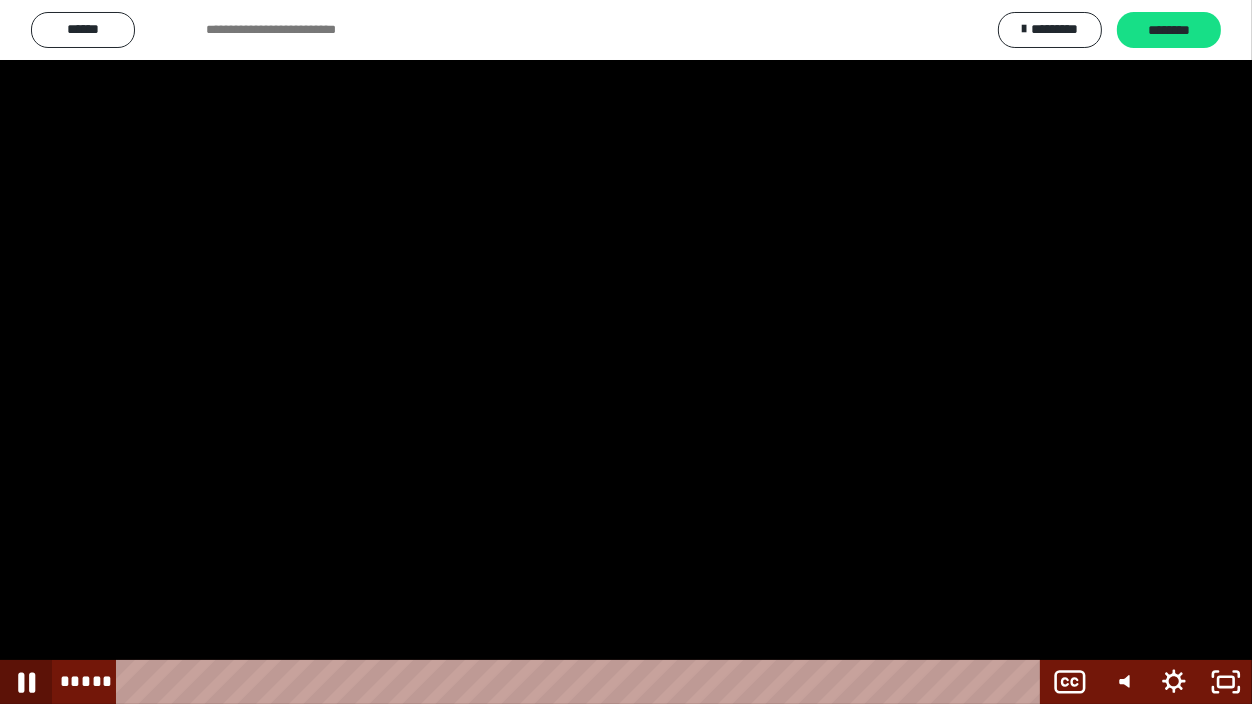 click 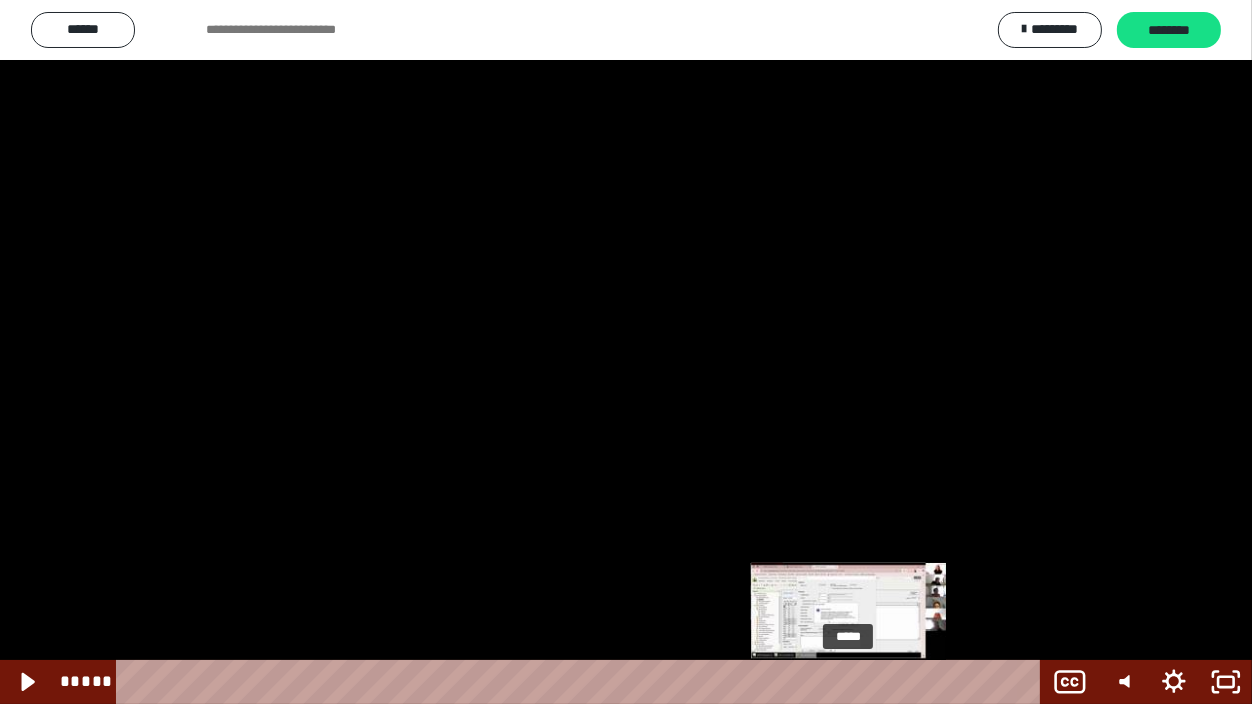 click on "*****" at bounding box center (582, 682) 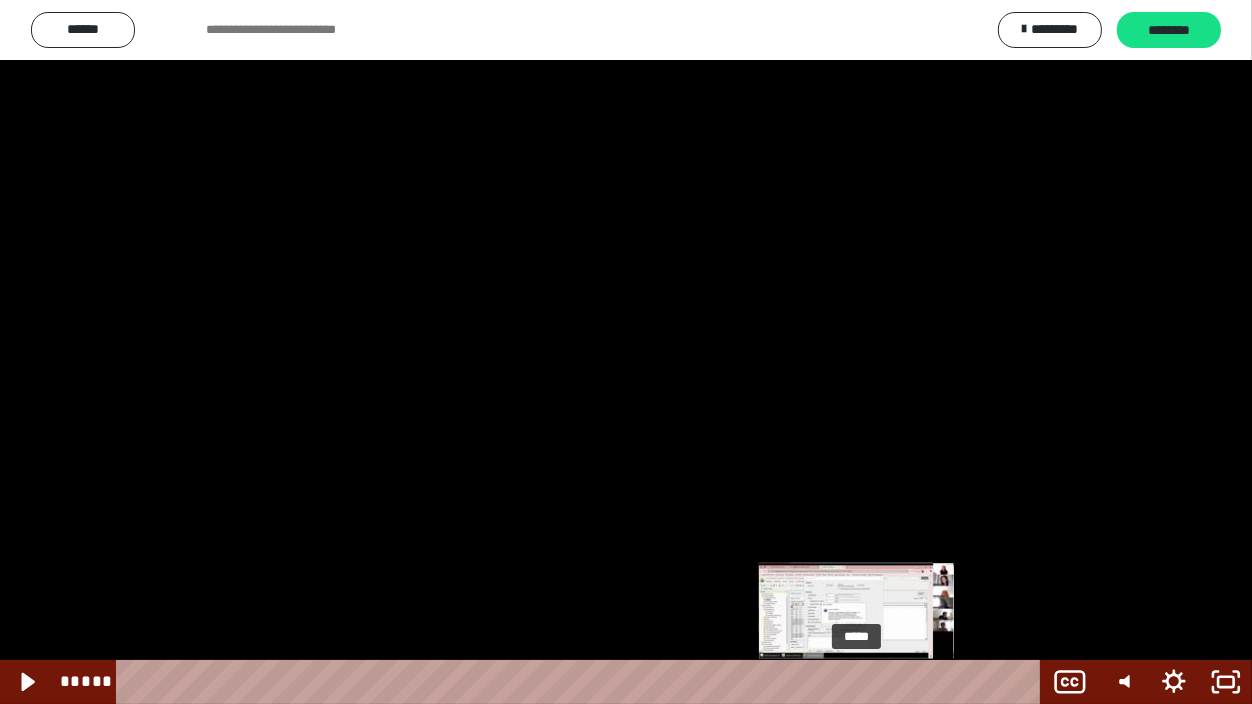 click on "*****" at bounding box center (582, 682) 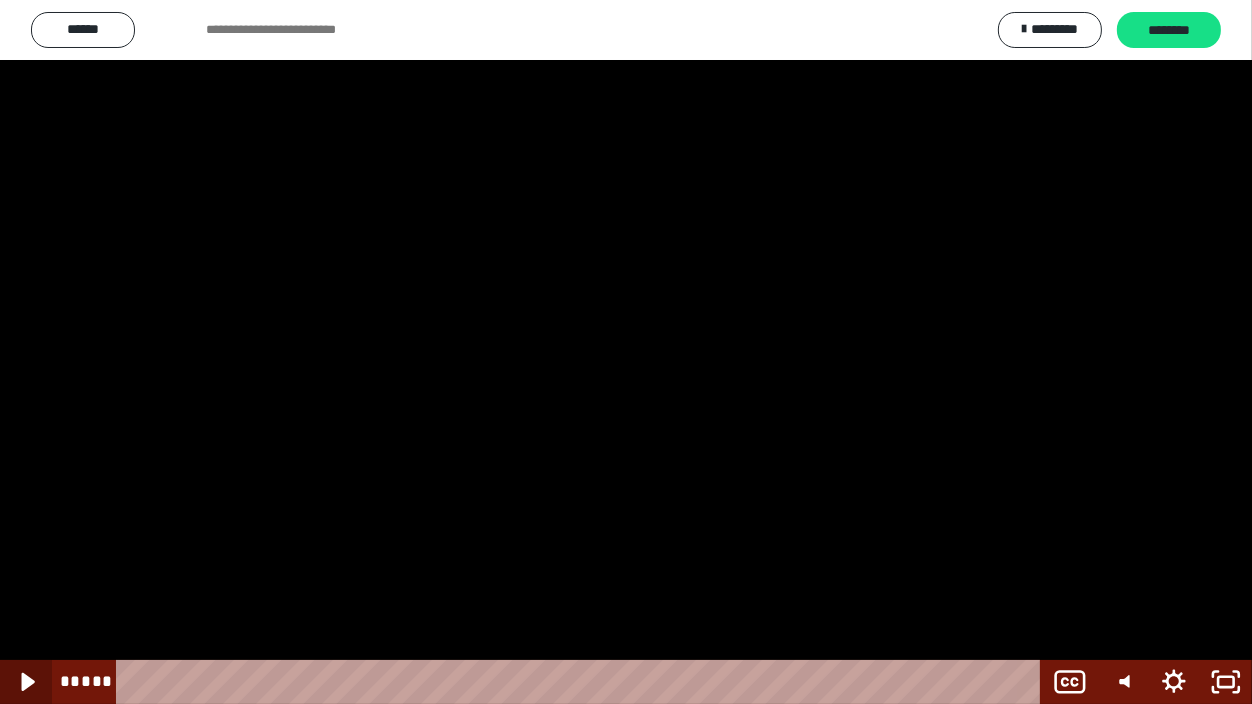 click 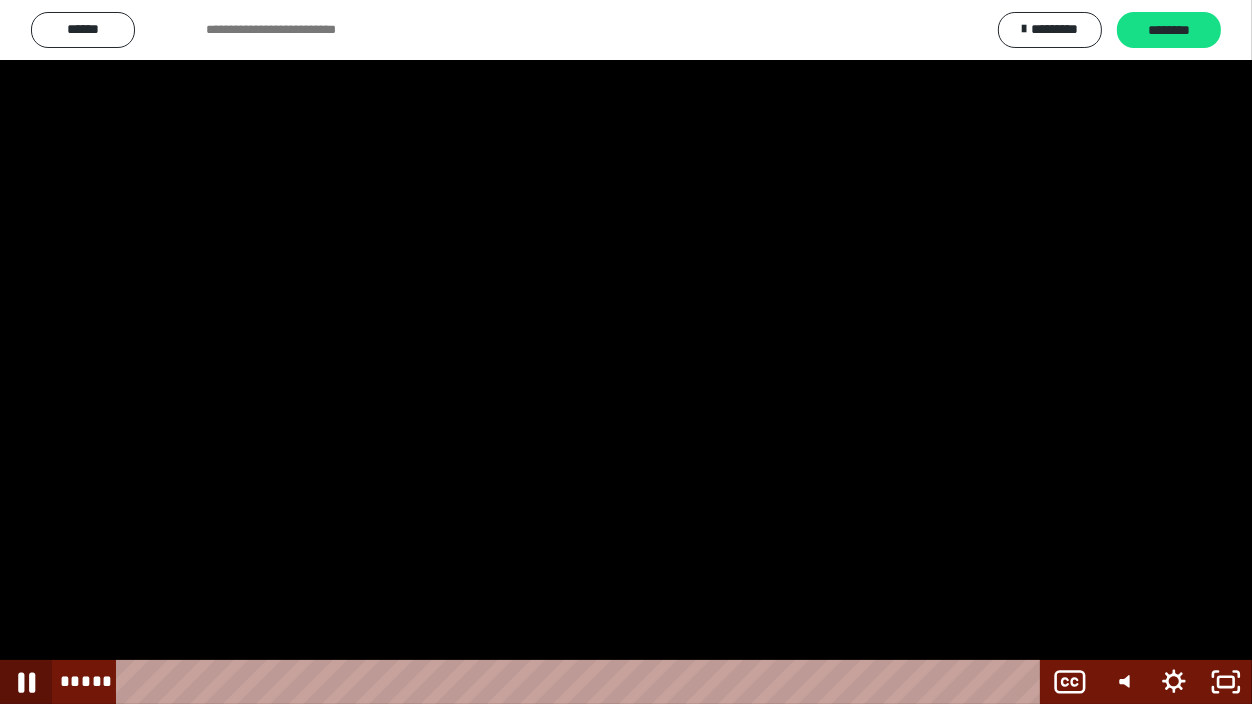 click 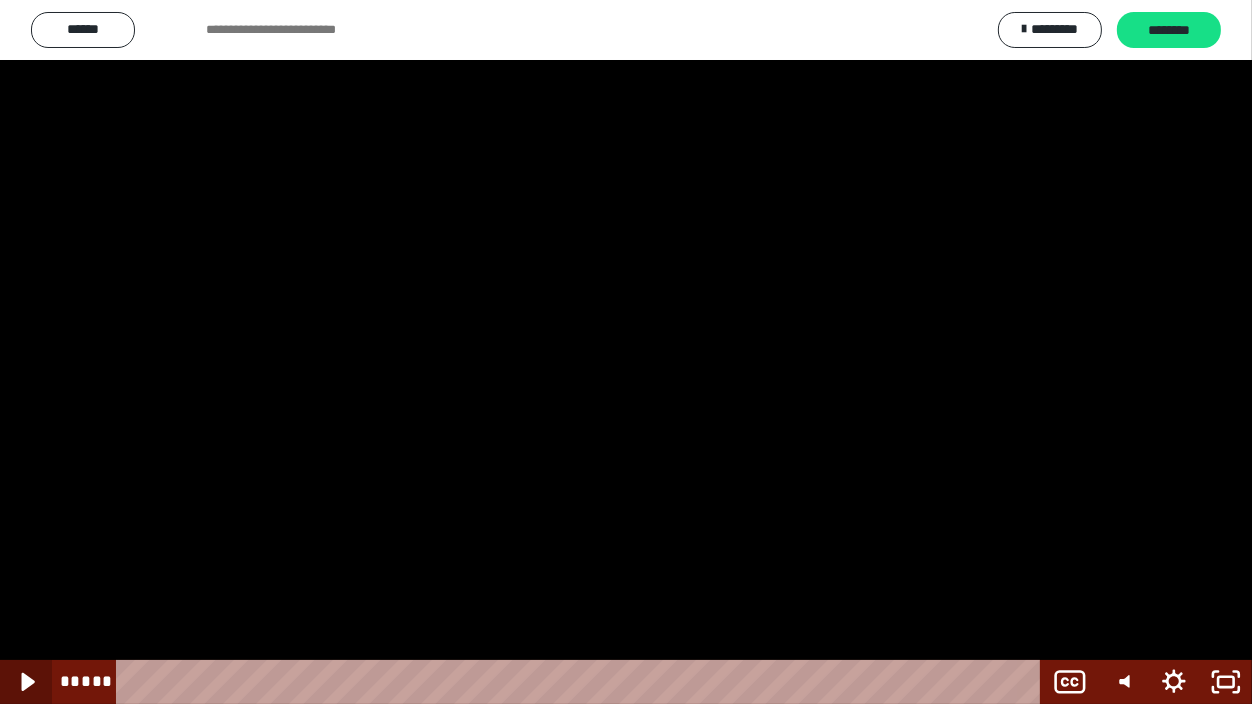 click 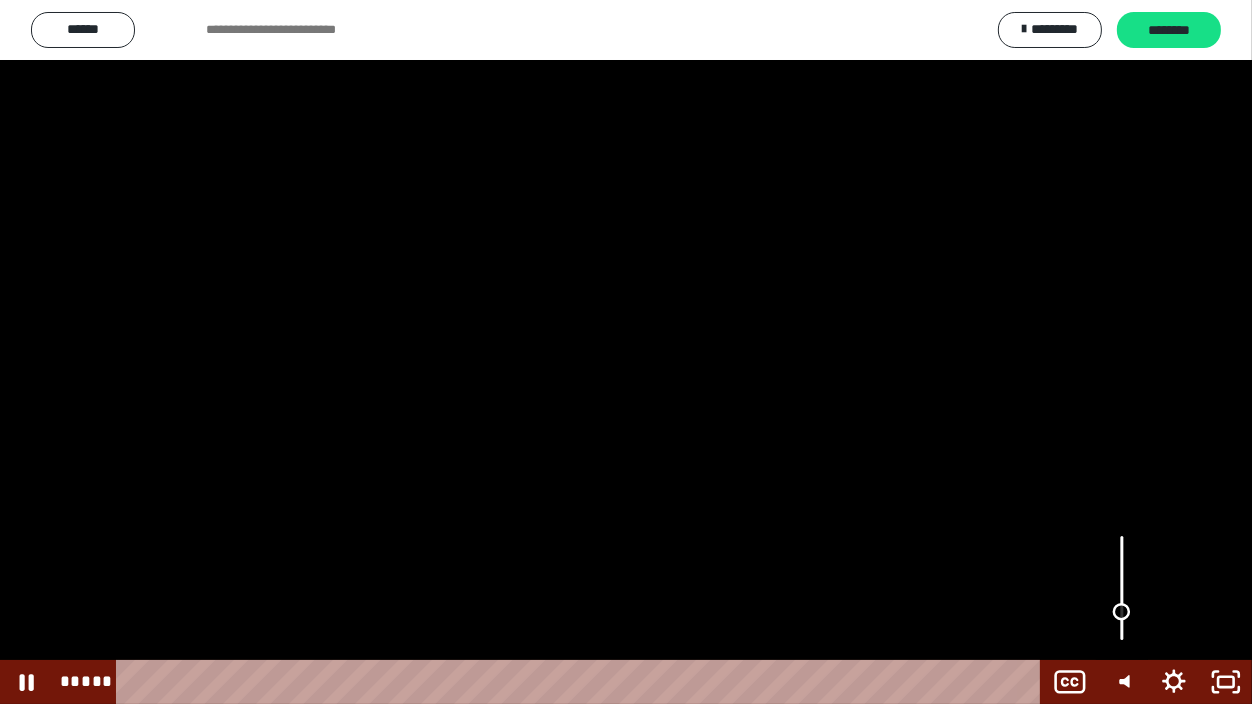click at bounding box center [1122, 612] 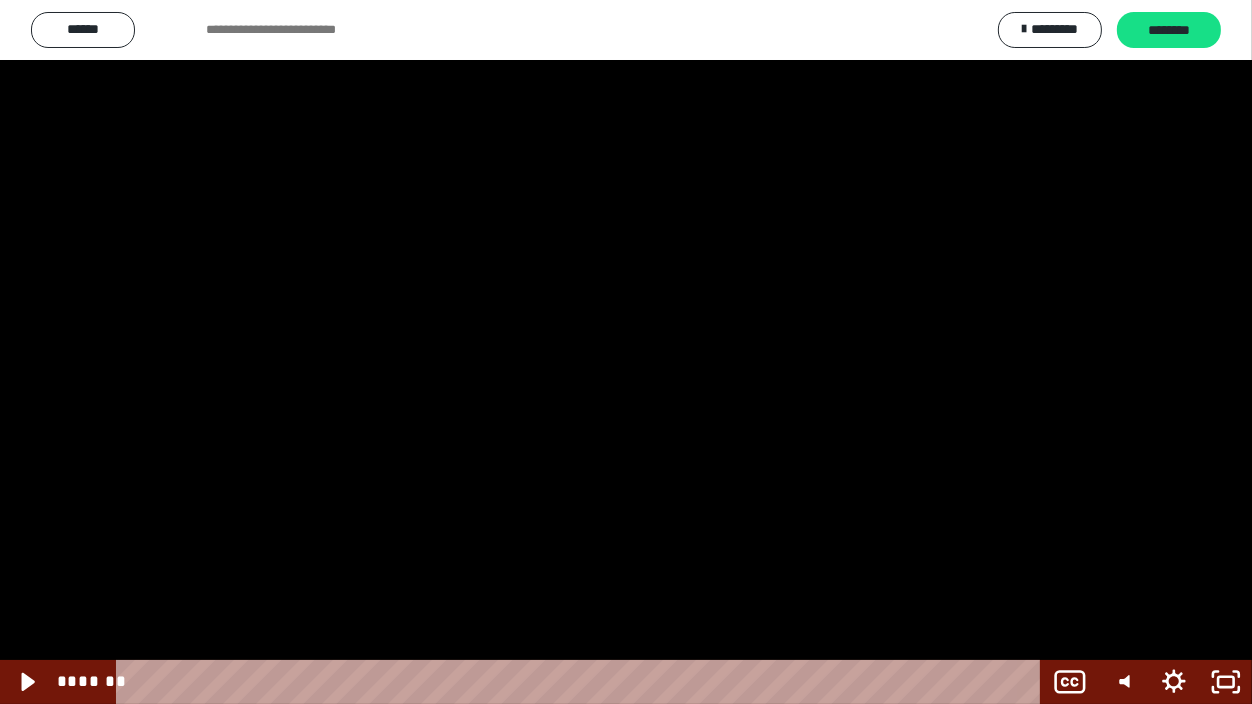 click at bounding box center (626, 352) 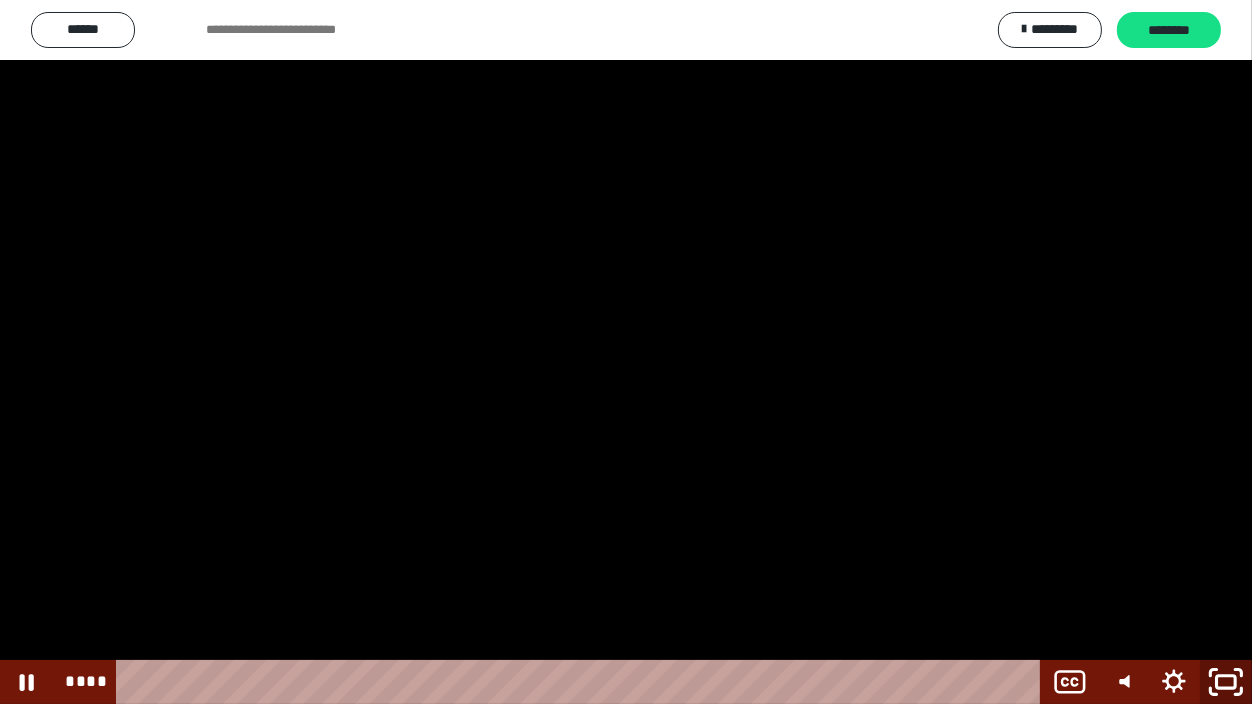 click 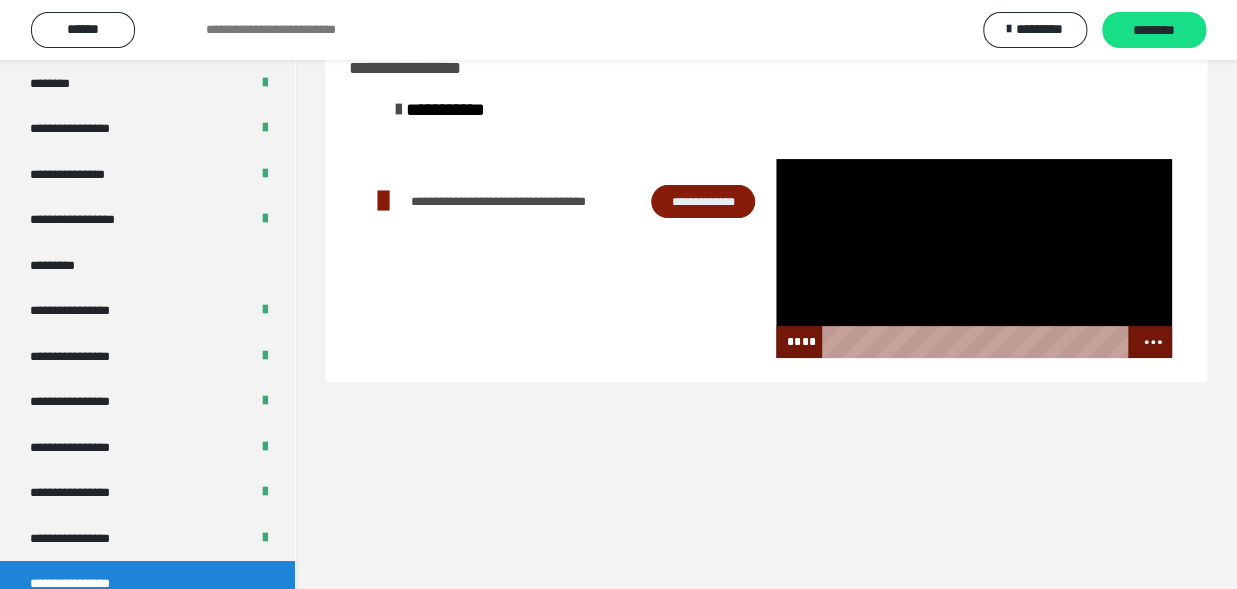 click at bounding box center (974, 258) 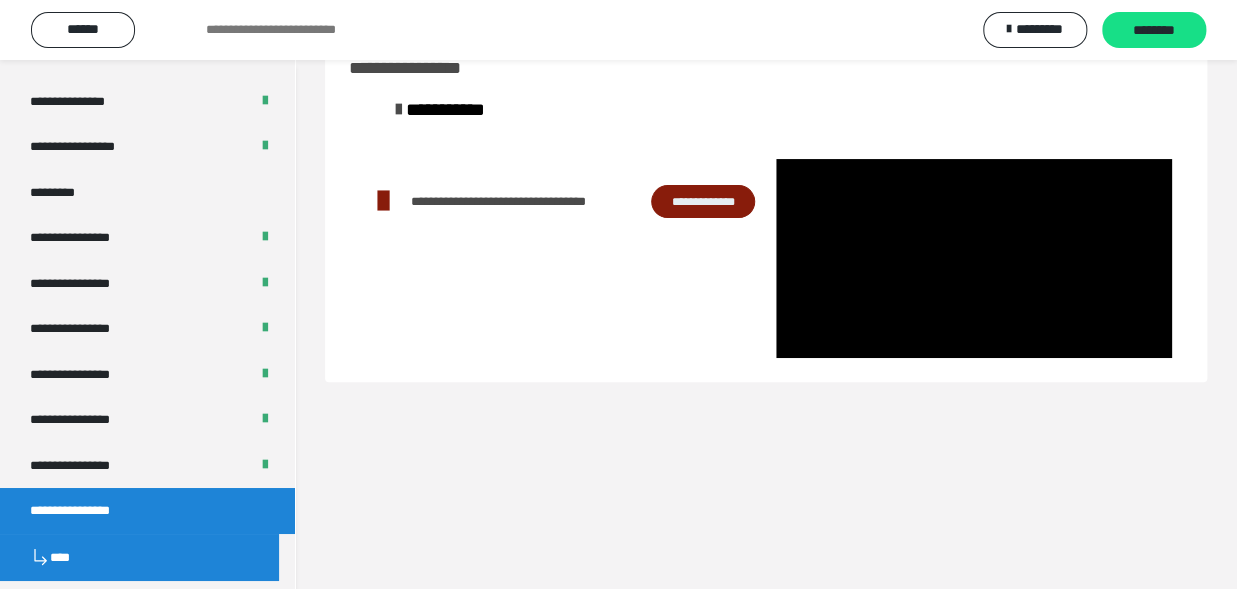 scroll, scrollTop: 2654, scrollLeft: 0, axis: vertical 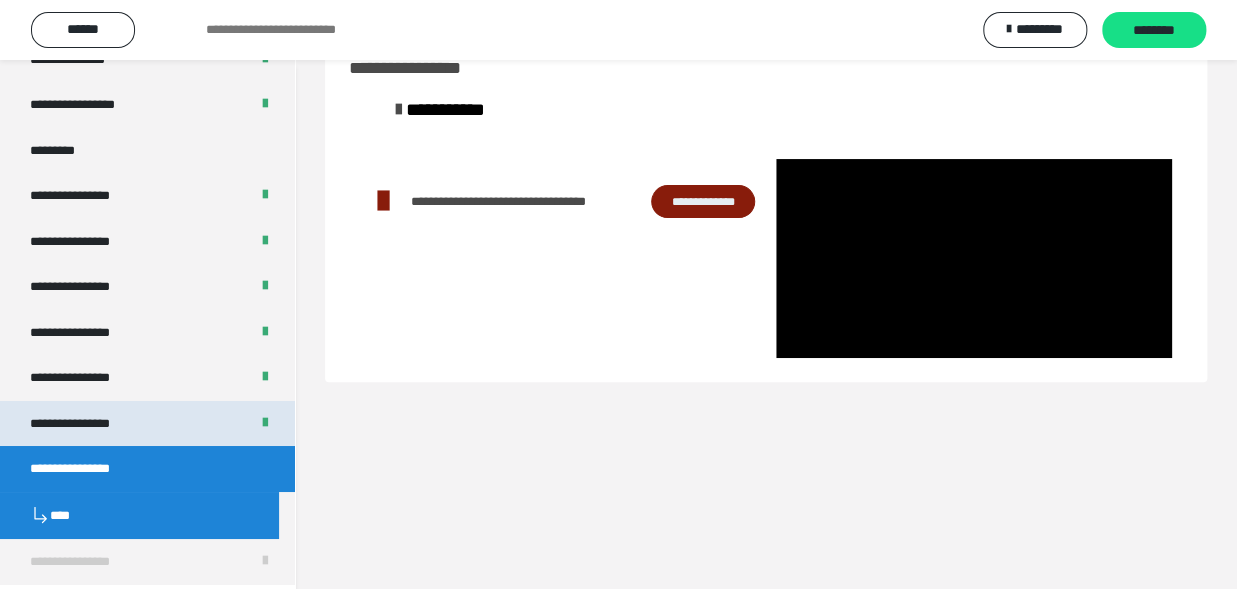 click on "**********" at bounding box center [87, 424] 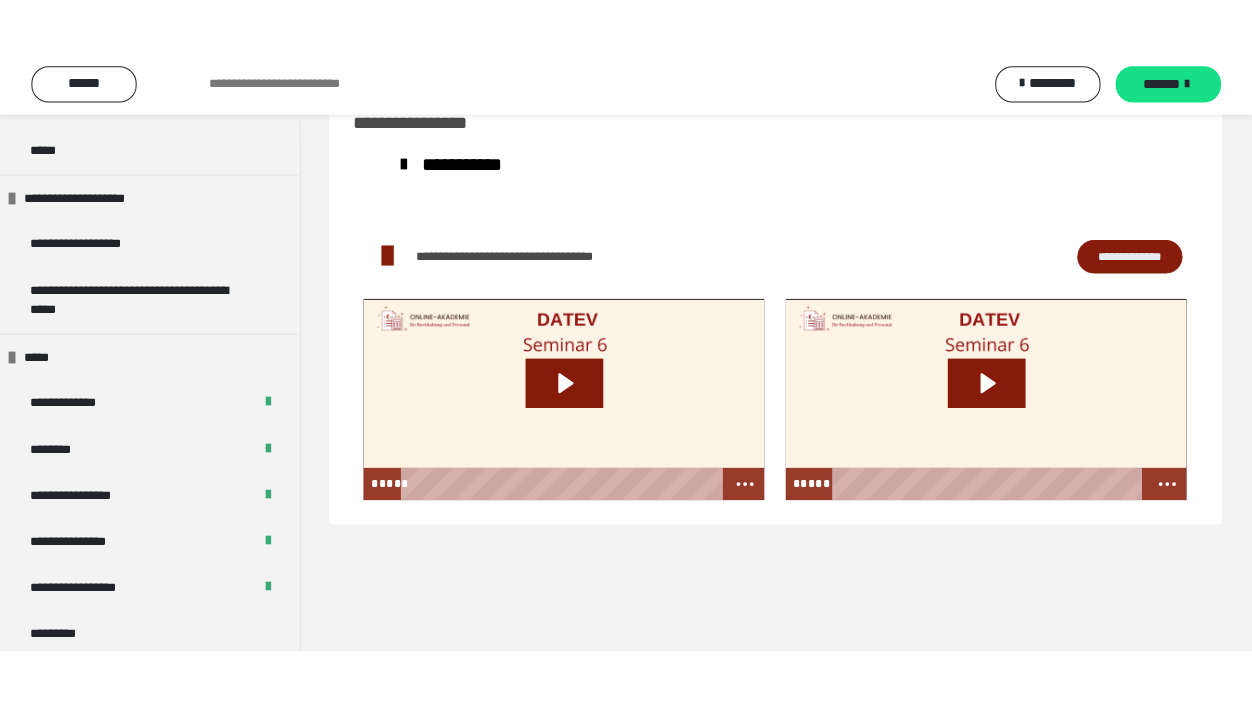 scroll, scrollTop: 2606, scrollLeft: 0, axis: vertical 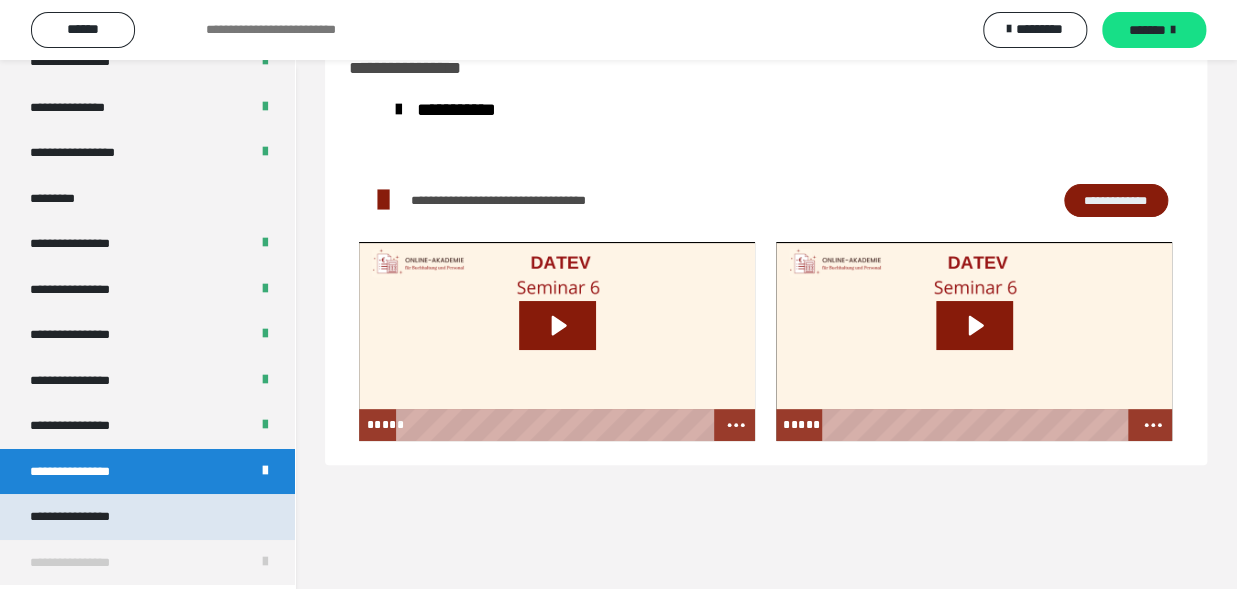 click on "**********" at bounding box center [87, 517] 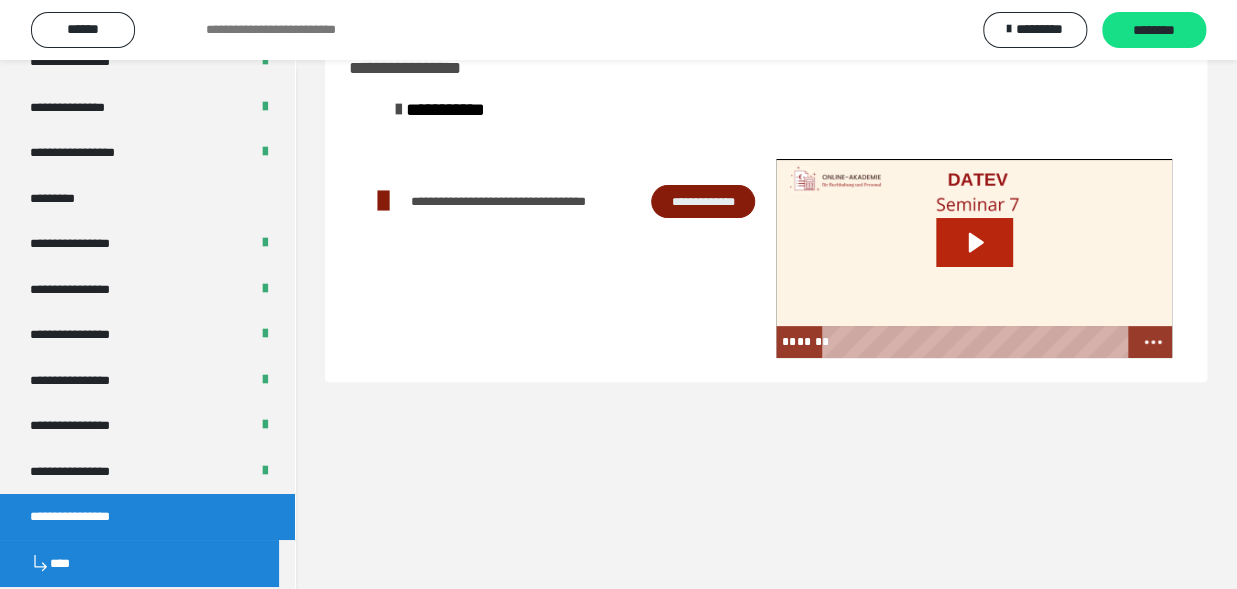 click 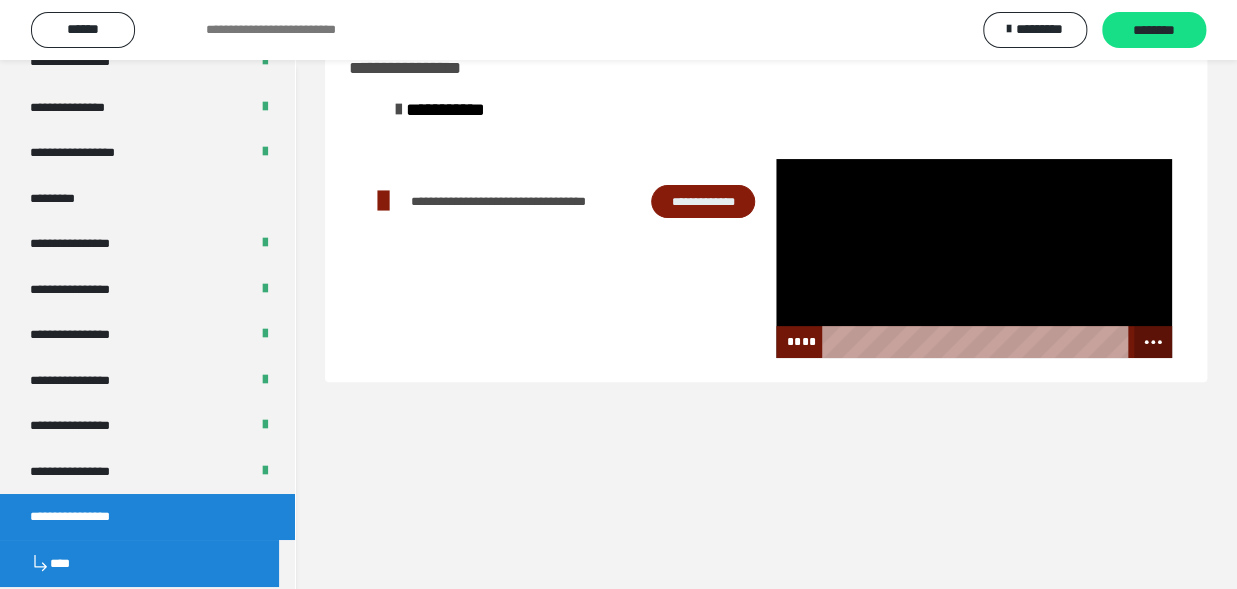 click 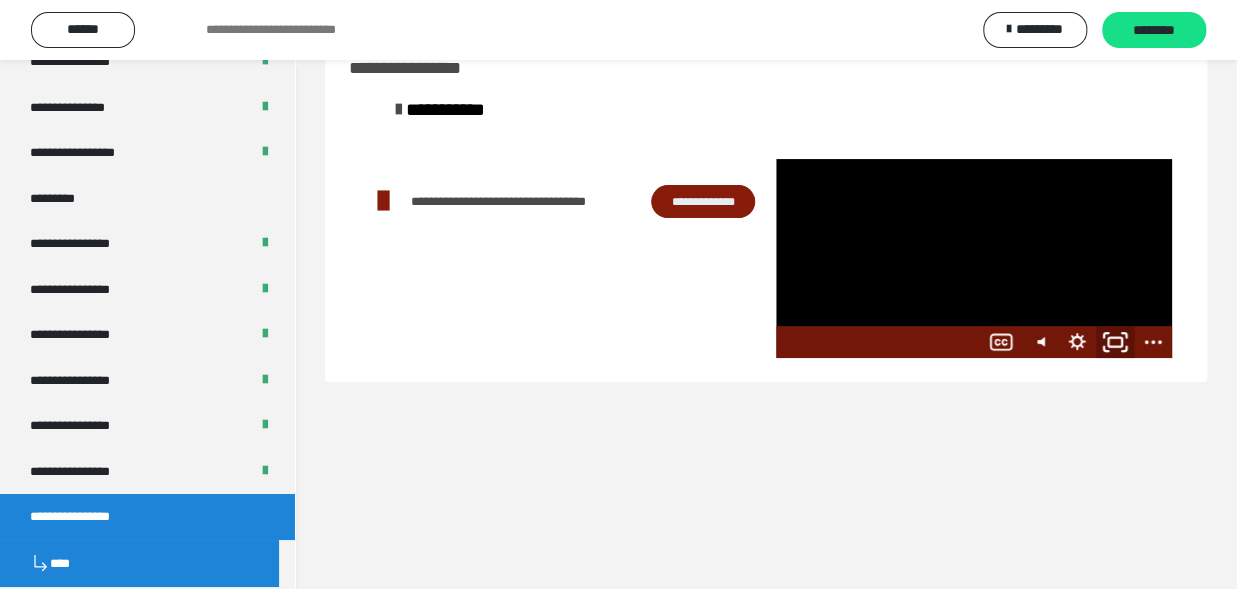 click 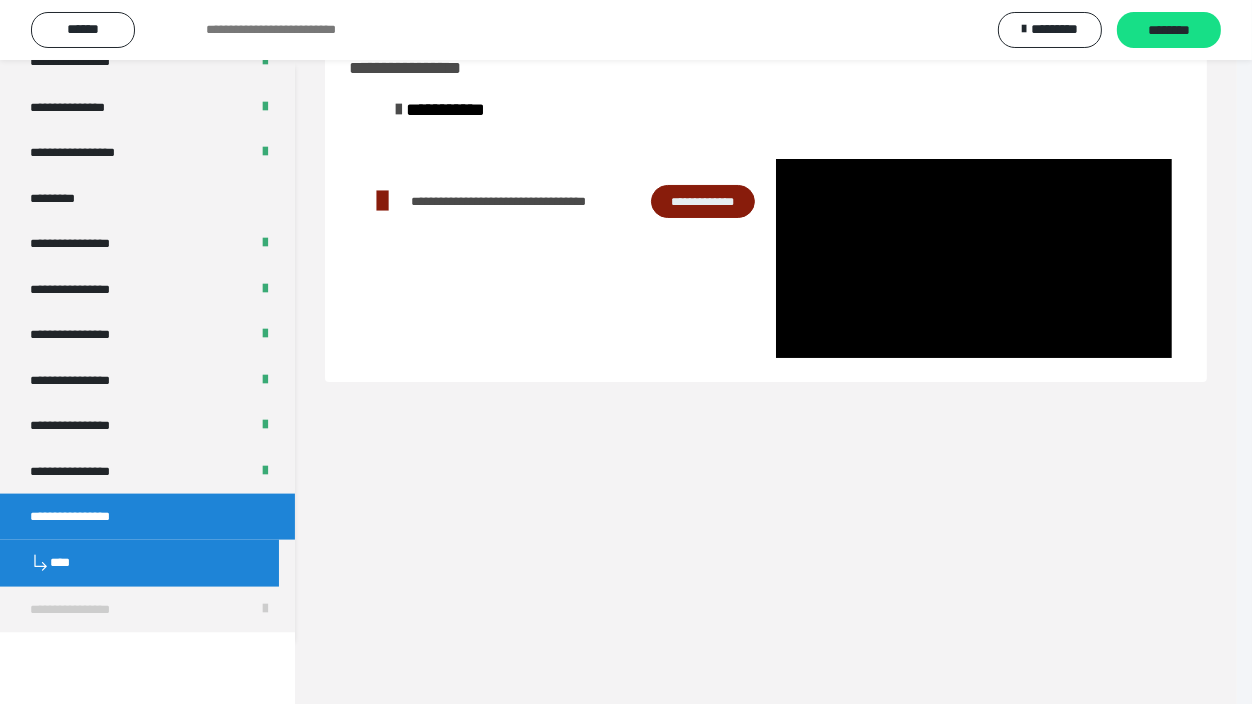 scroll, scrollTop: 2539, scrollLeft: 0, axis: vertical 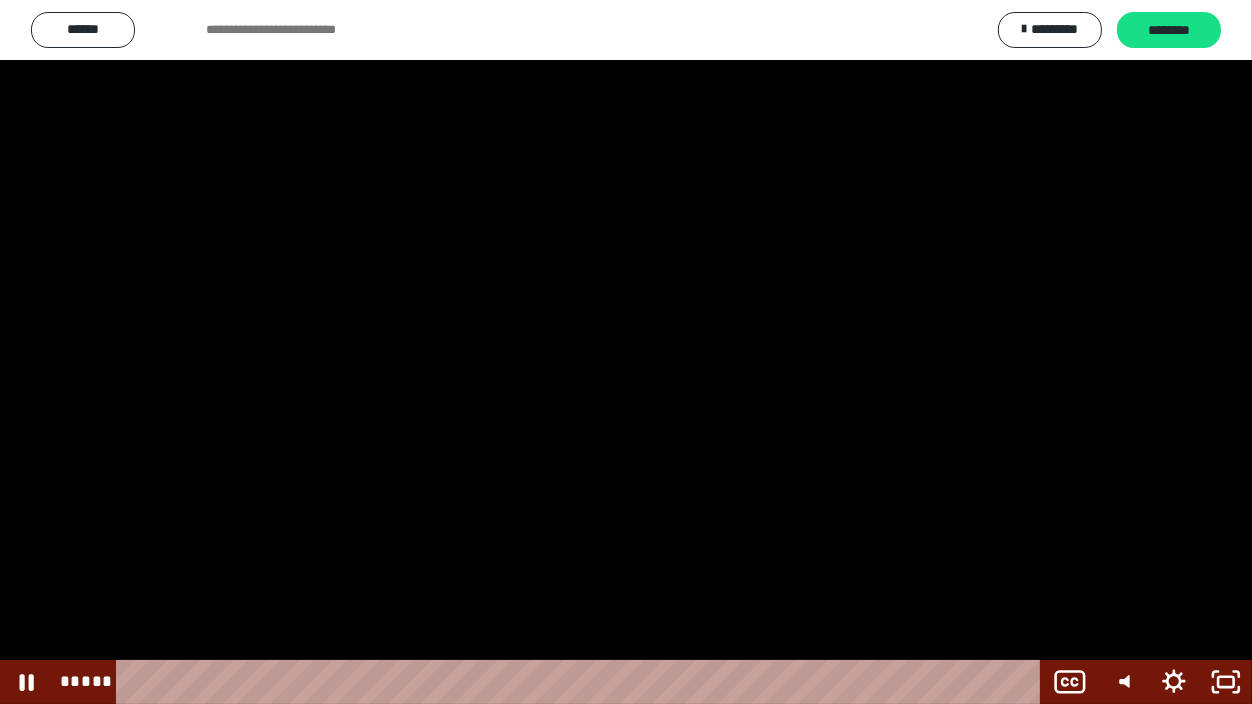 click on "**********" at bounding box center [626, 352] 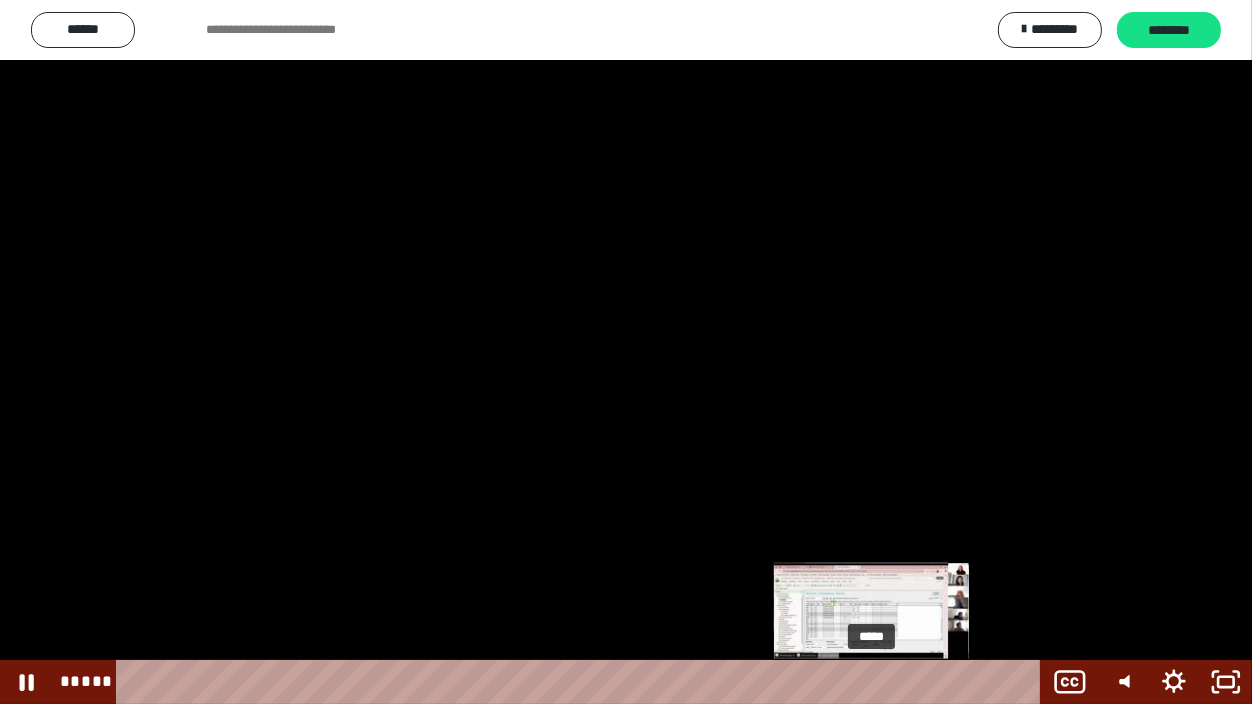drag, startPoint x: 633, startPoint y: 678, endPoint x: 875, endPoint y: 684, distance: 242.07437 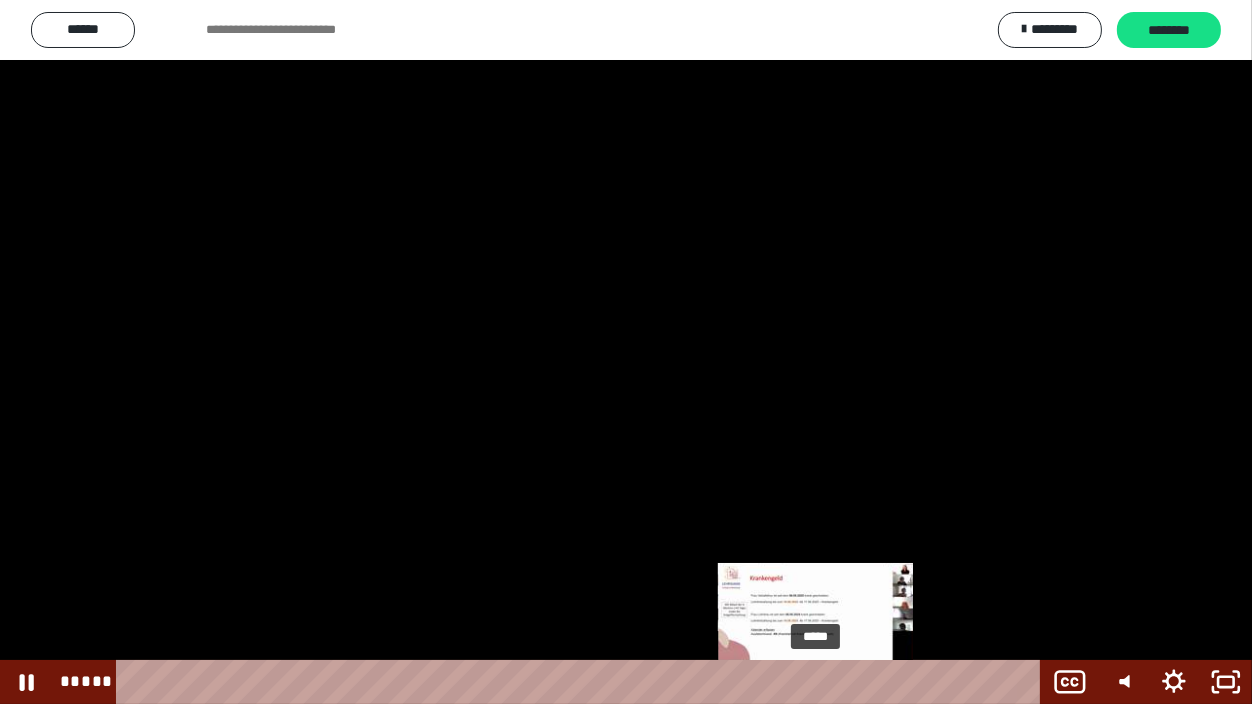 click on "*****" at bounding box center (582, 682) 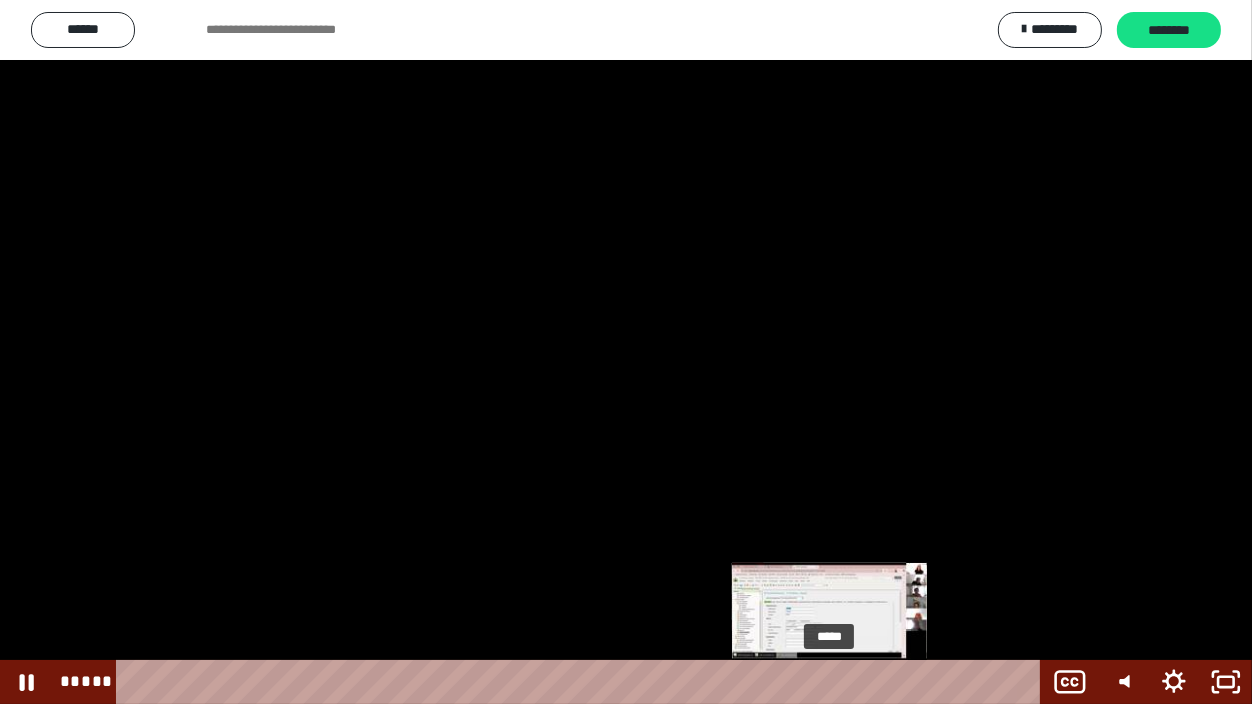 drag, startPoint x: 868, startPoint y: 683, endPoint x: 853, endPoint y: 657, distance: 30.016663 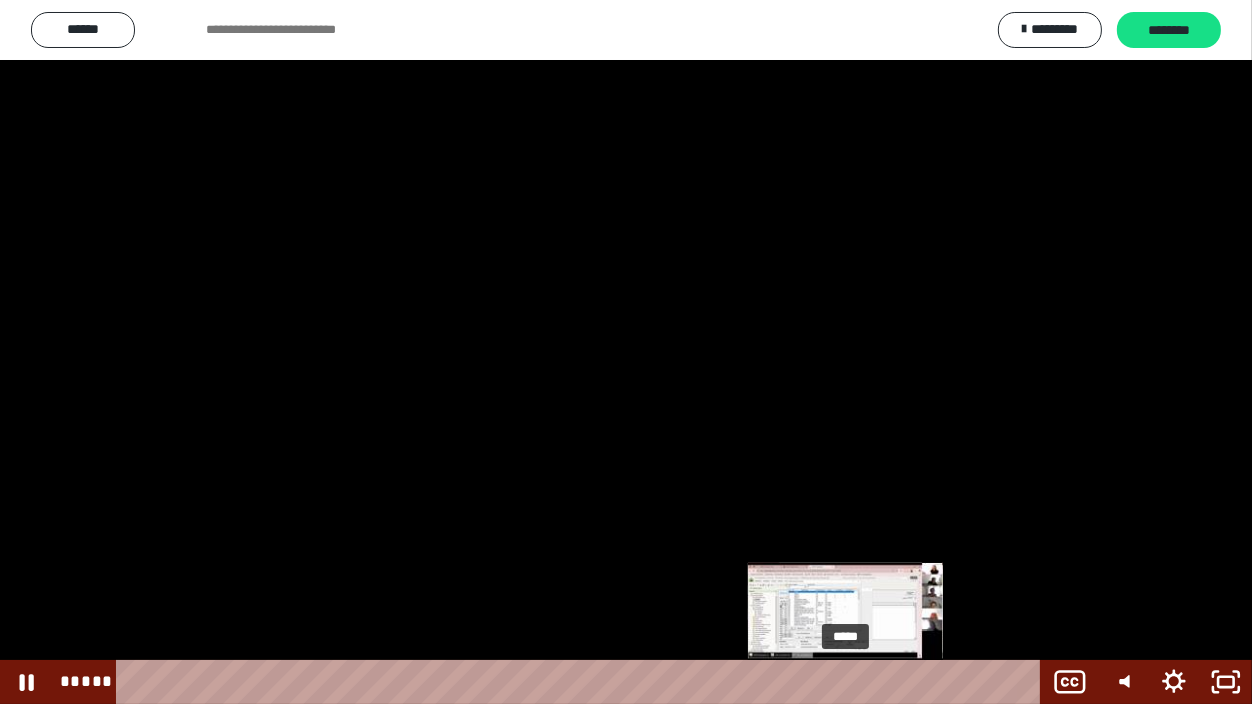 click on "*****" at bounding box center (582, 682) 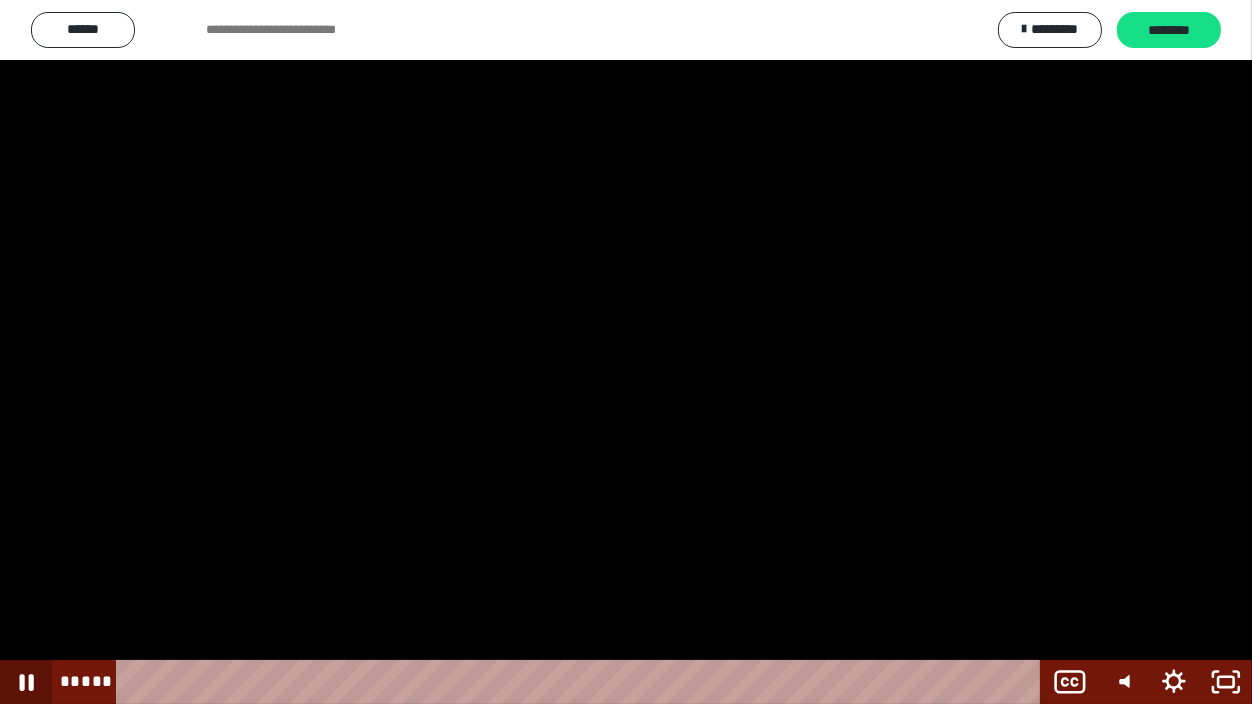 click 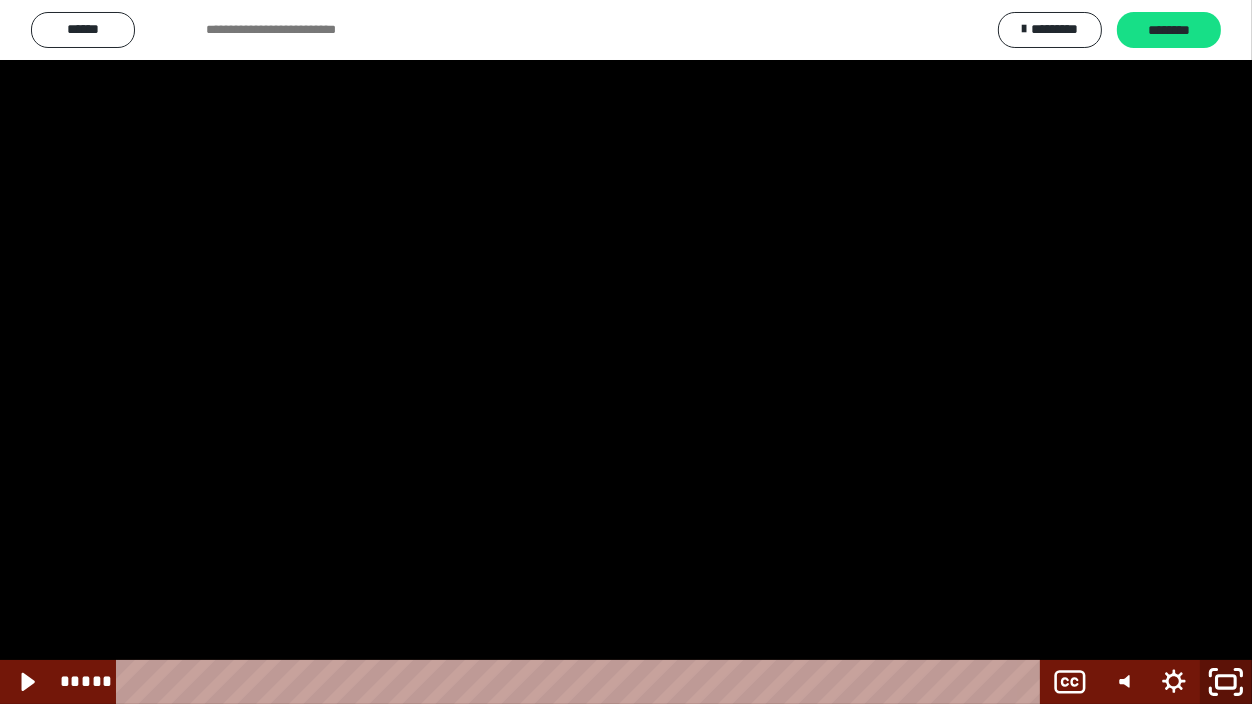 click 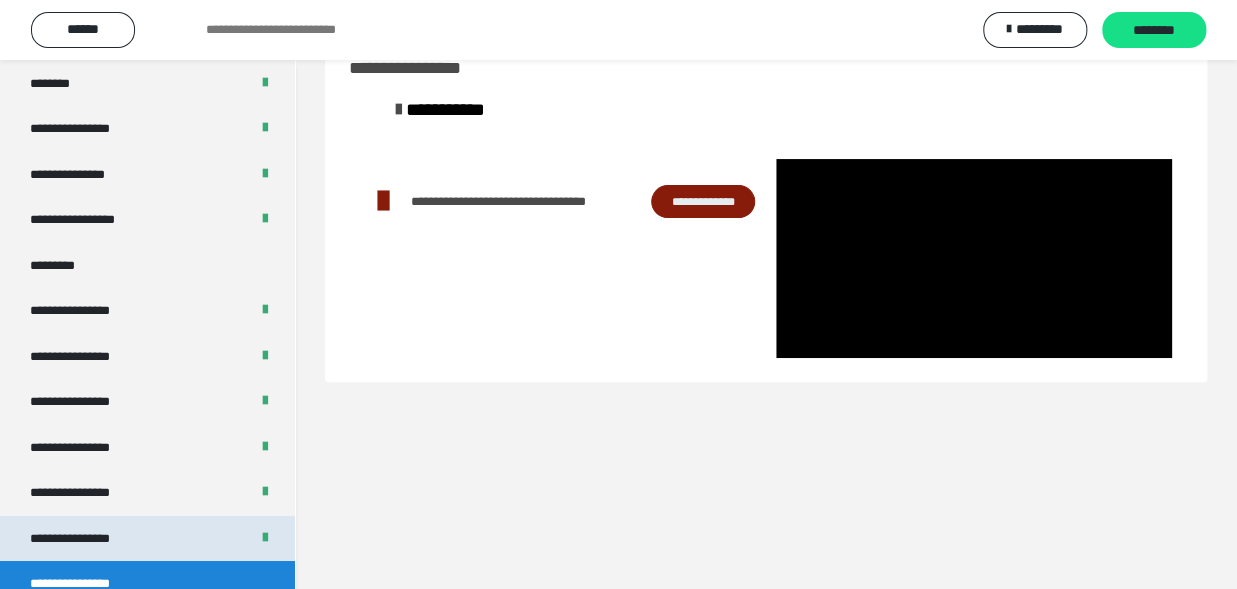click on "**********" at bounding box center (87, 539) 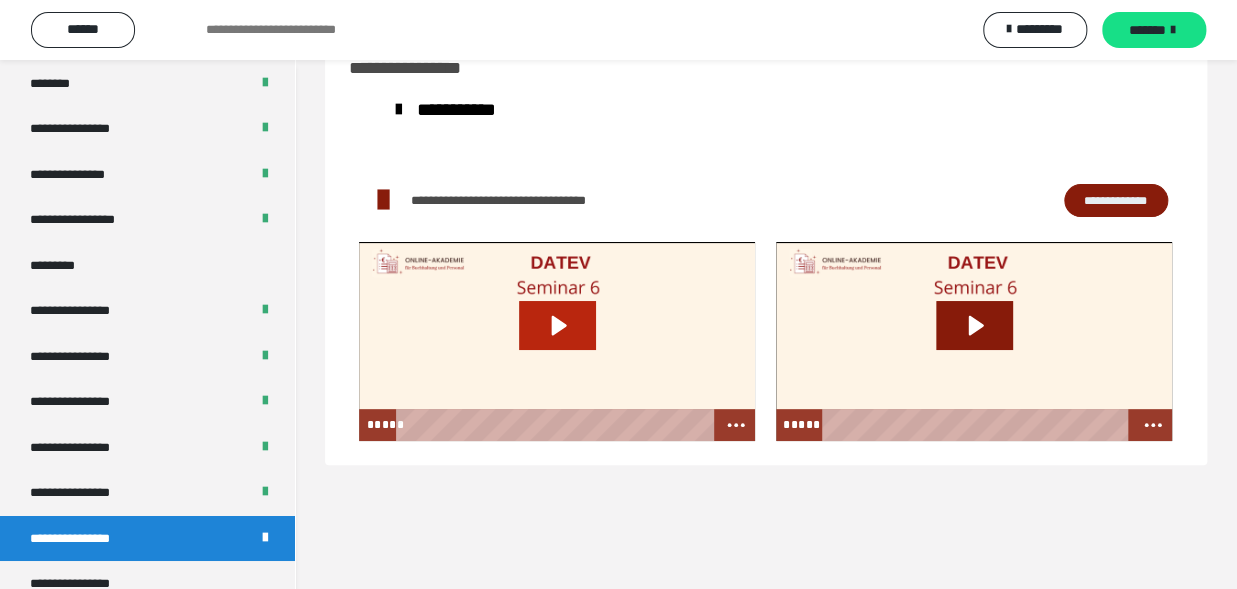 click 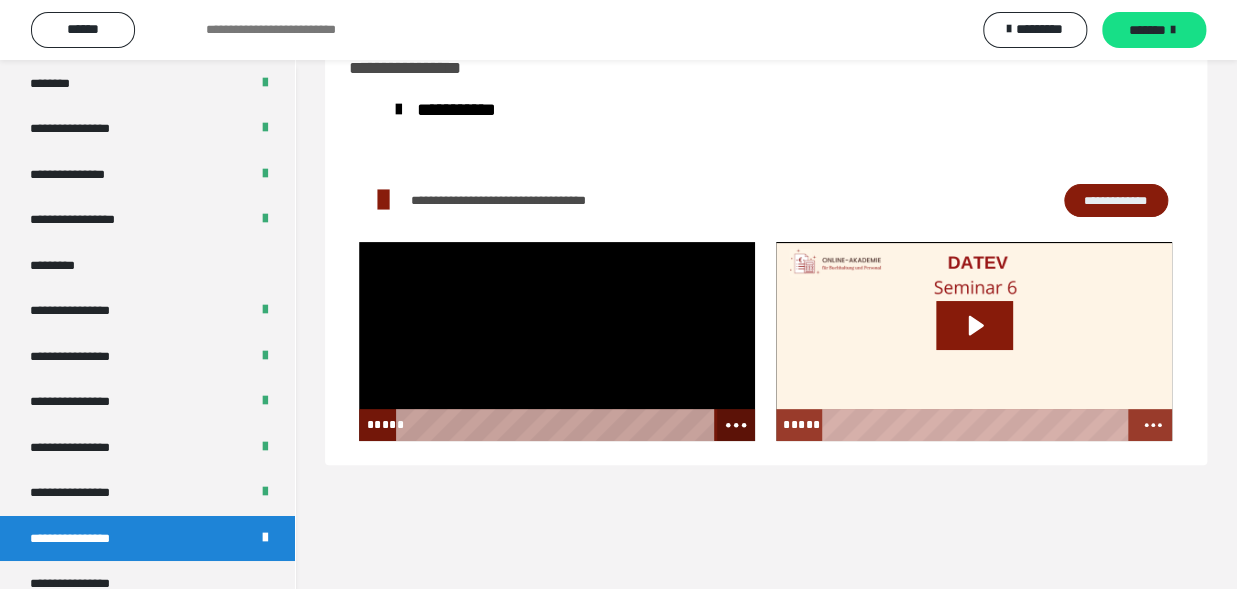 click 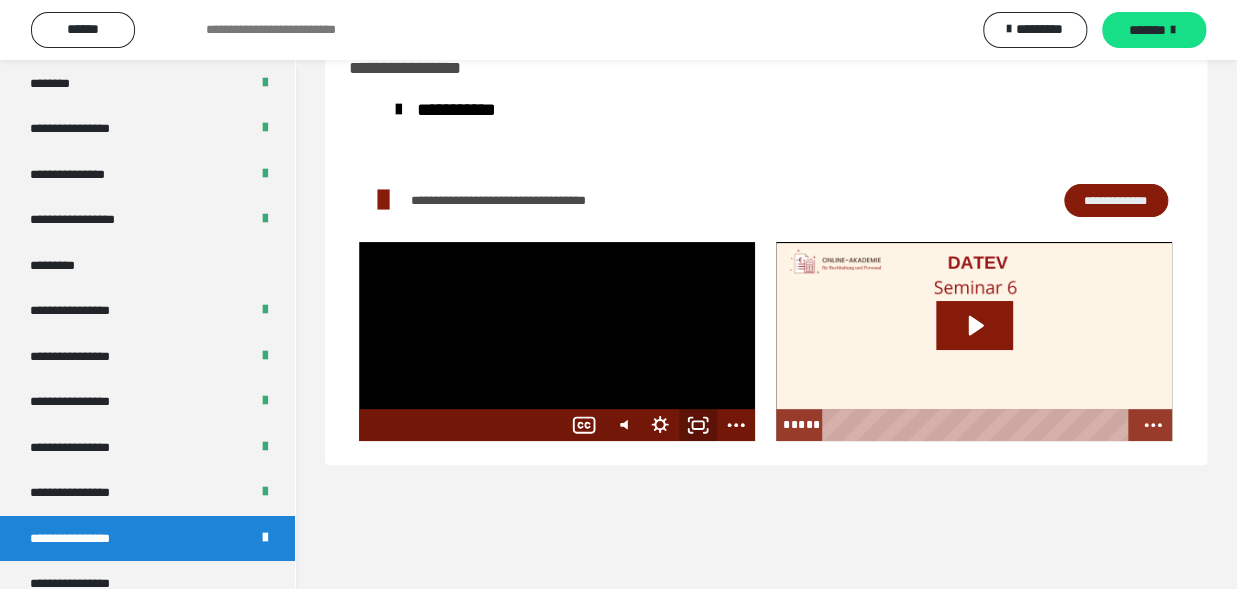 click 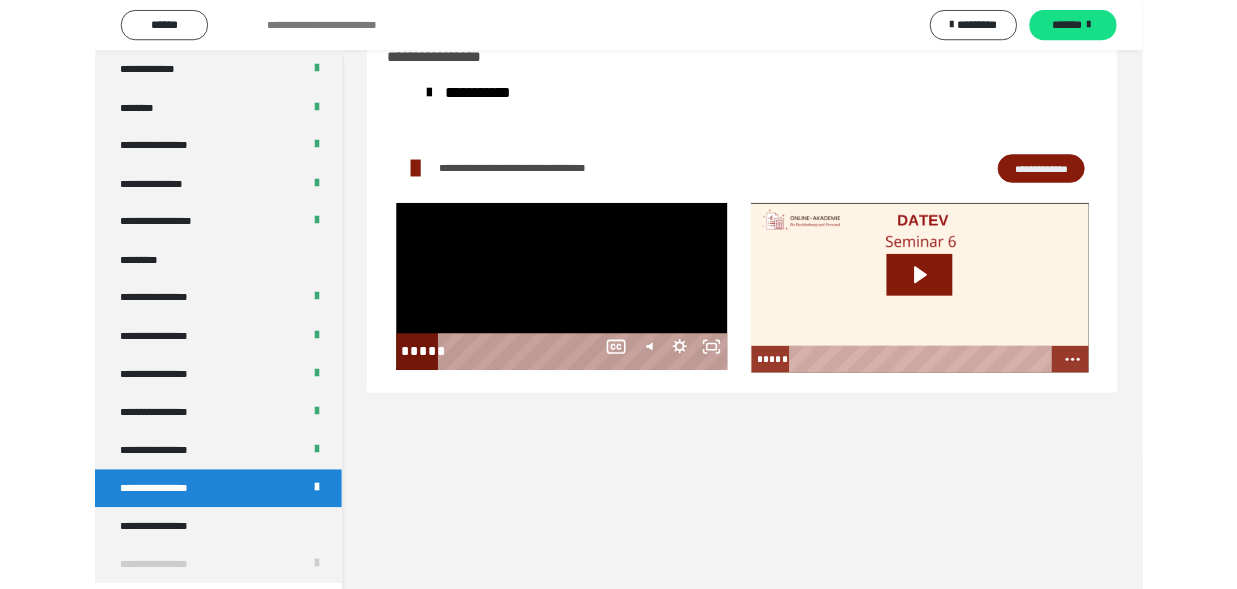 scroll, scrollTop: 2492, scrollLeft: 0, axis: vertical 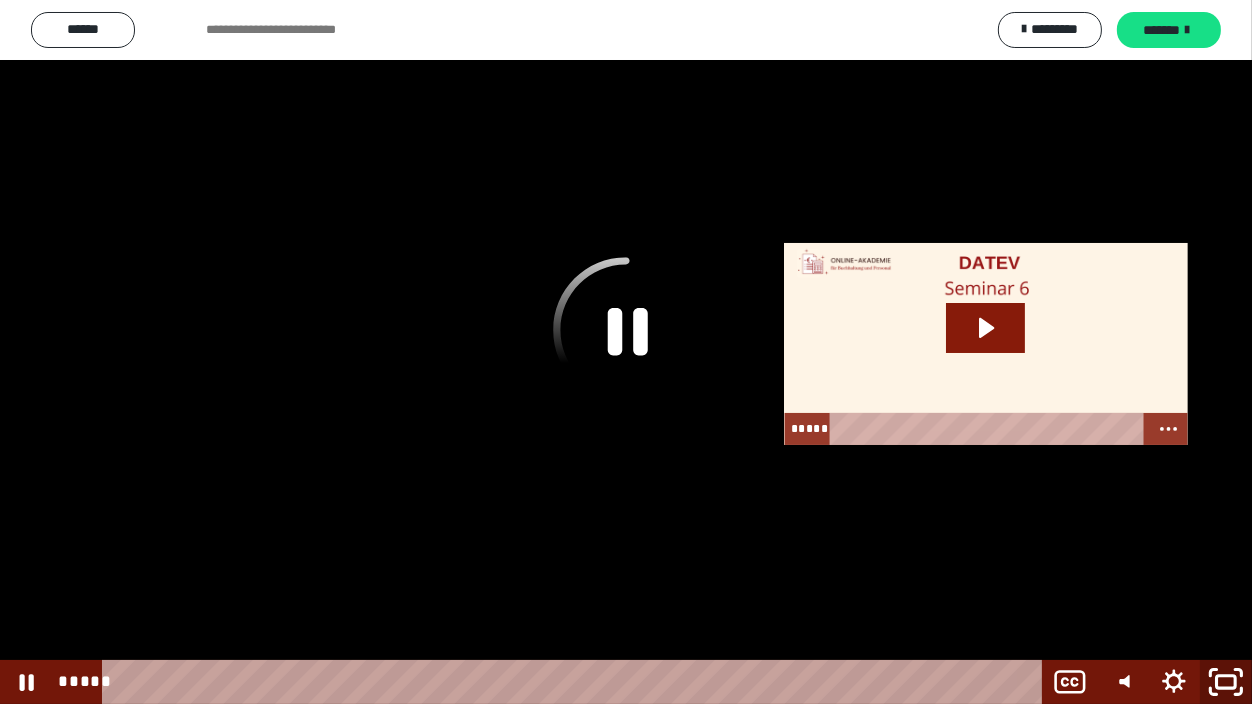 click 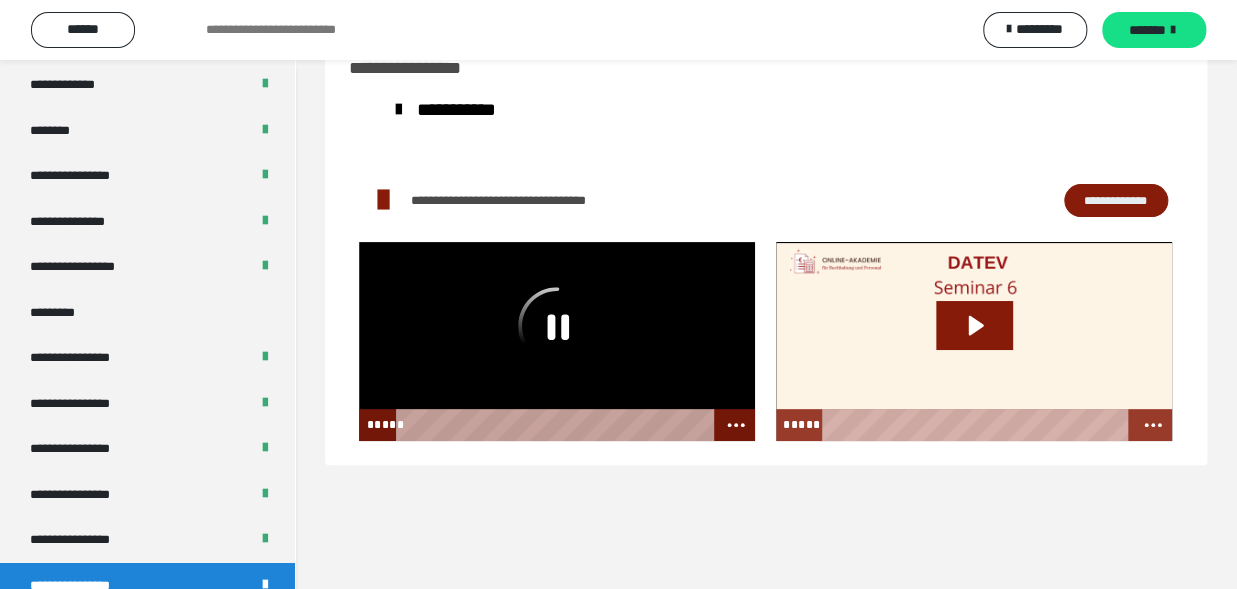 click 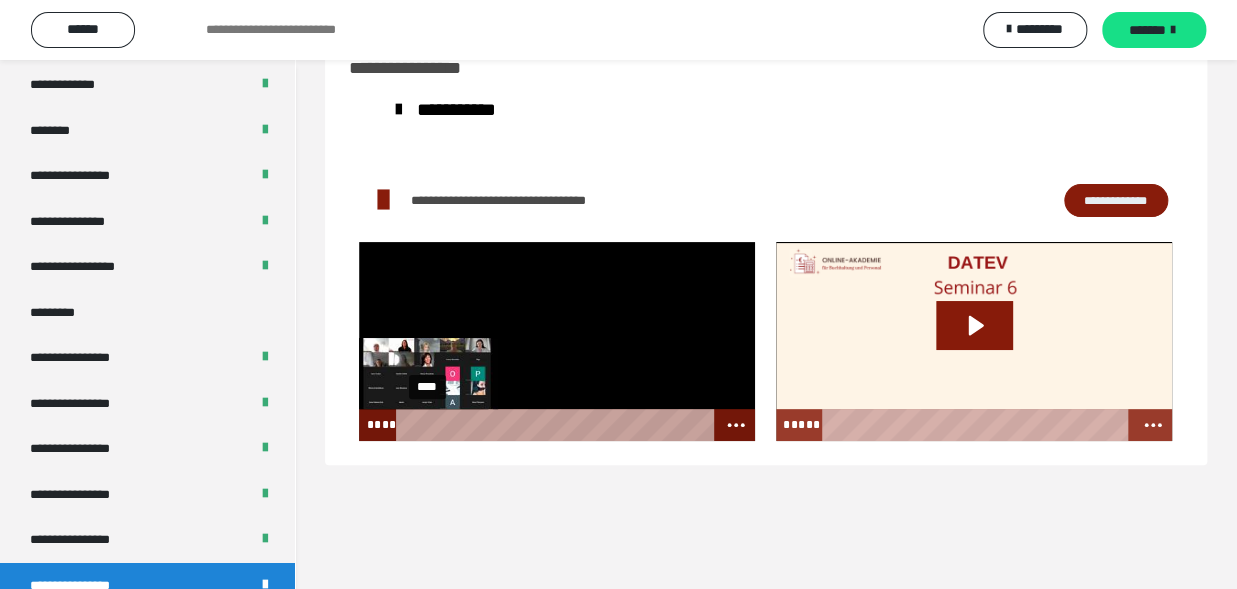click on "****" at bounding box center [557, 425] 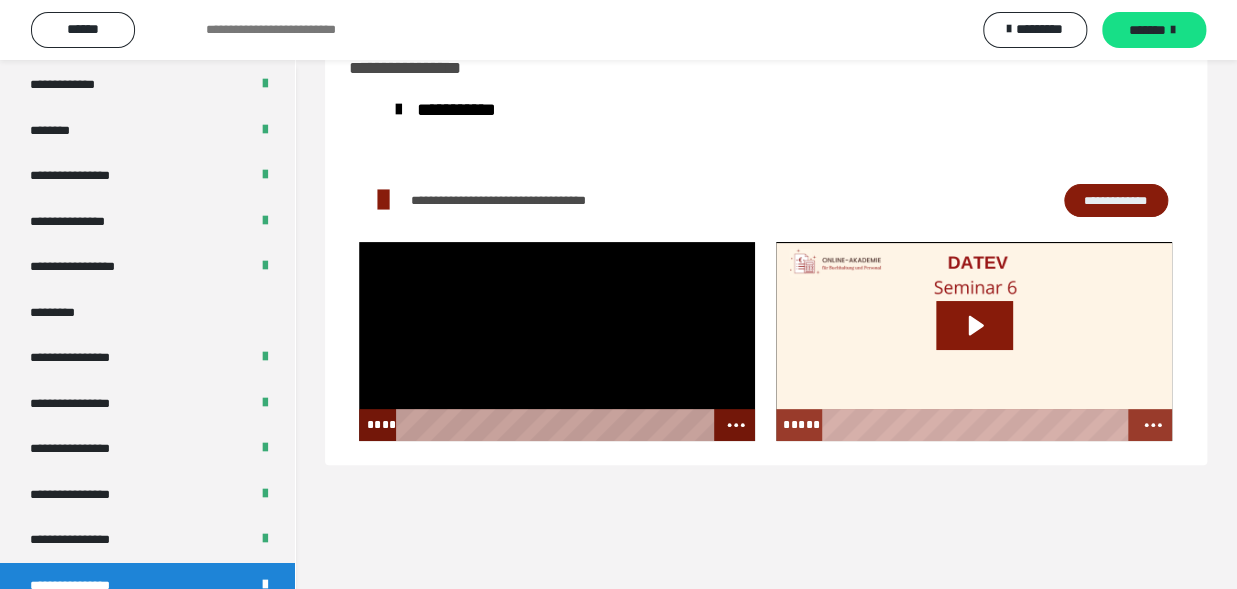 click at bounding box center [557, 341] 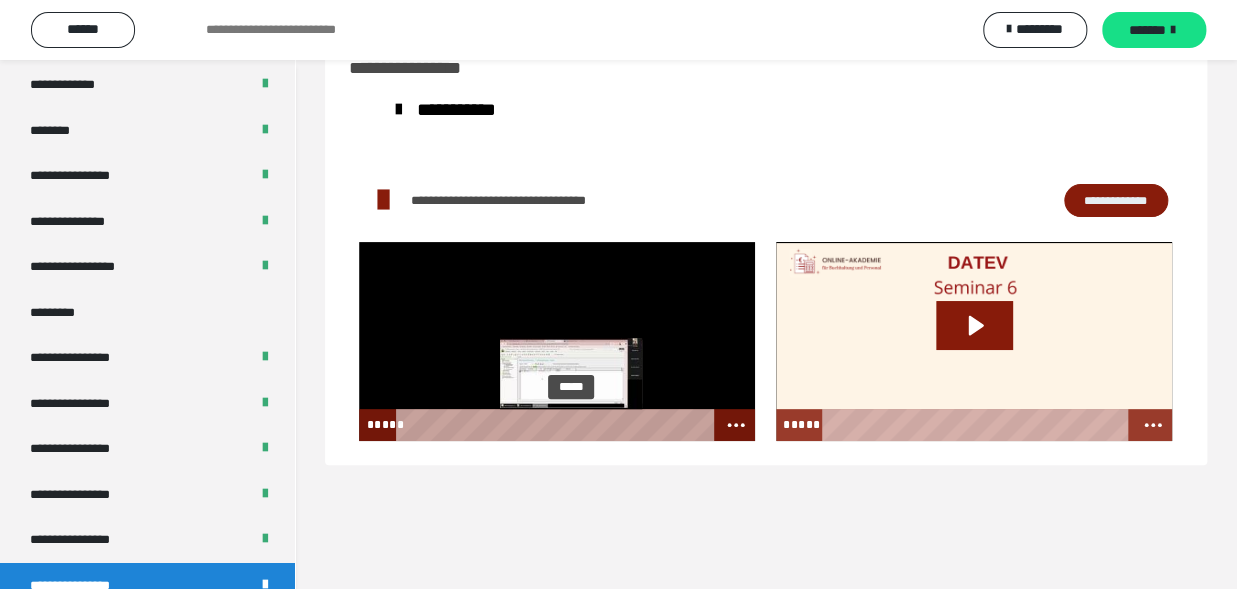 click on "*****" at bounding box center [557, 425] 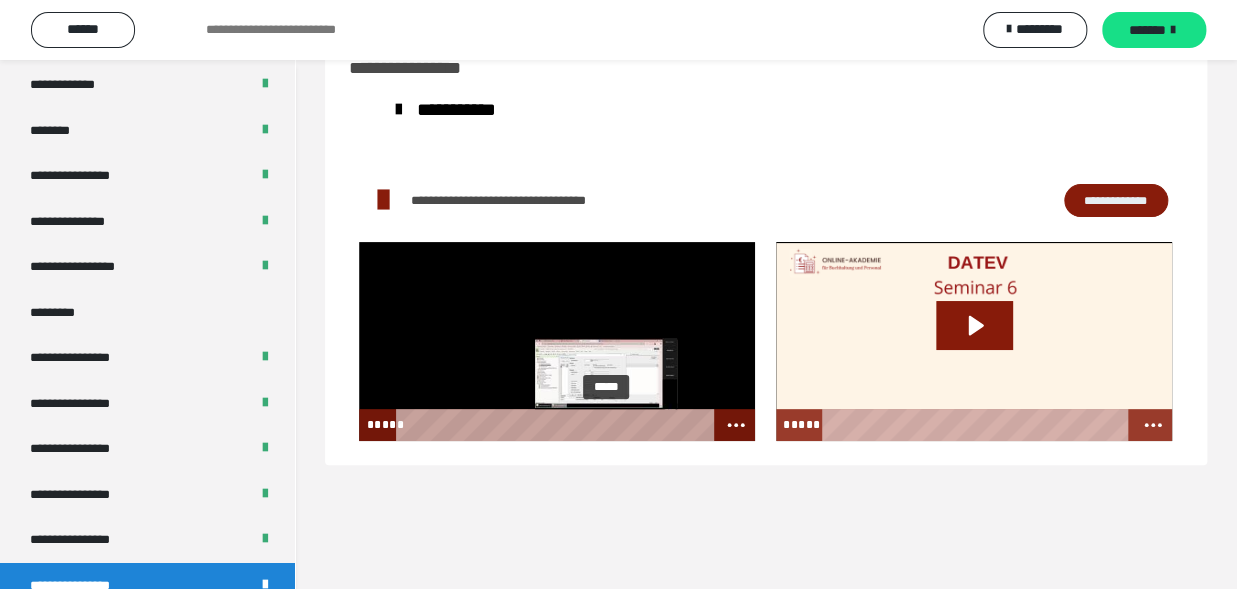 drag, startPoint x: 417, startPoint y: 422, endPoint x: 610, endPoint y: 424, distance: 193.01036 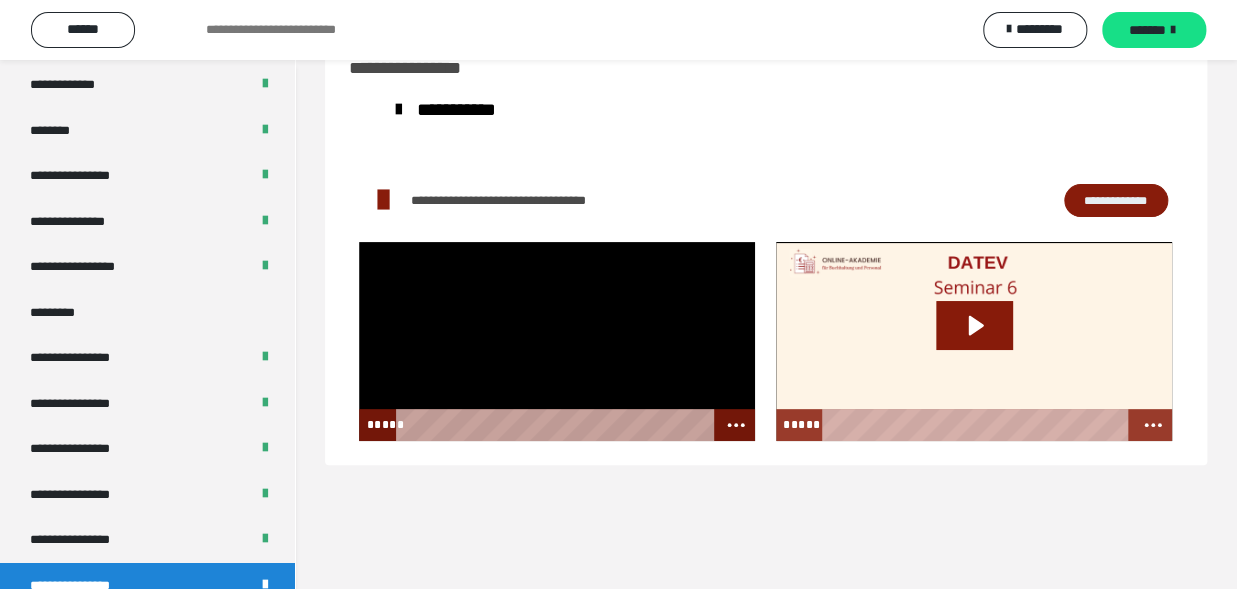 click at bounding box center (557, 341) 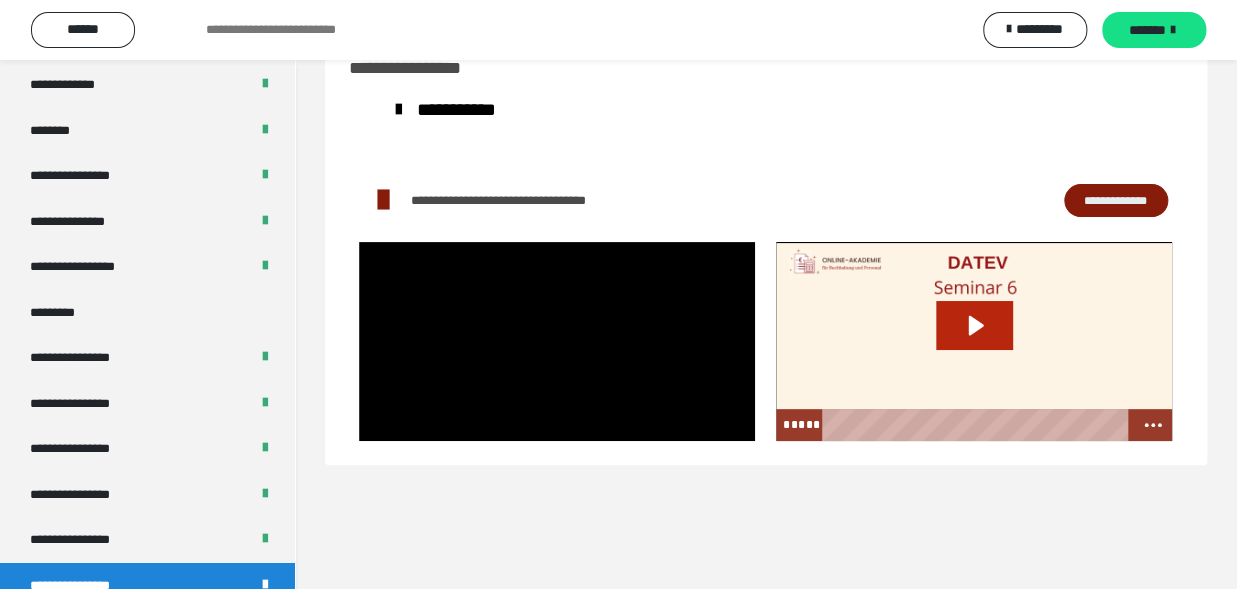 click 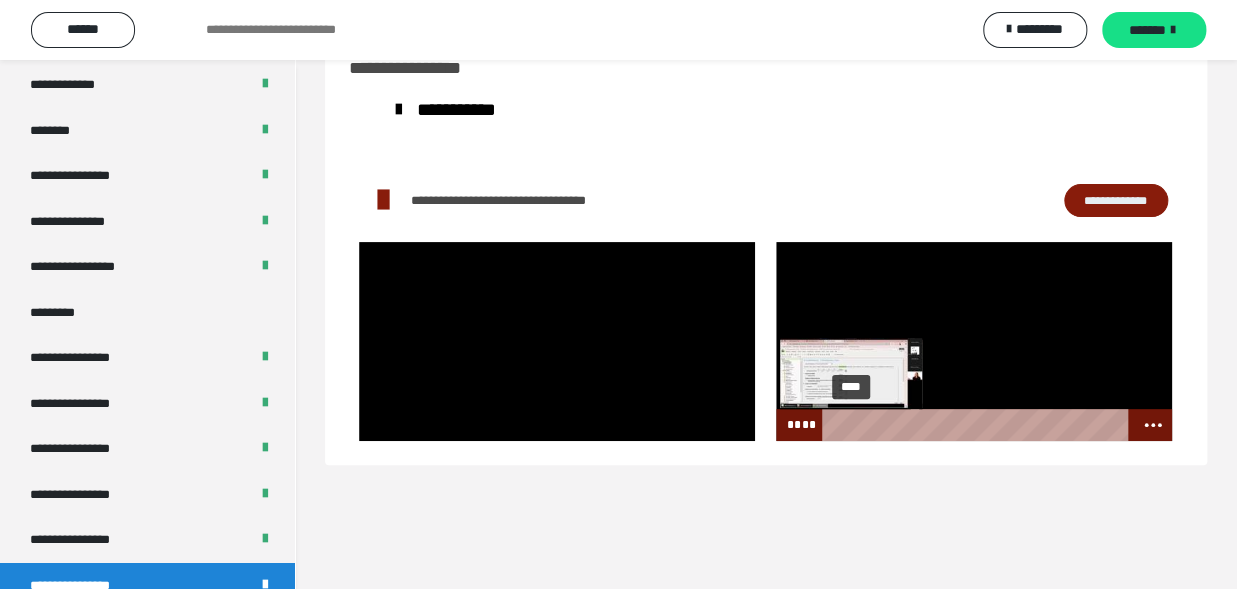 click on "****" at bounding box center (978, 425) 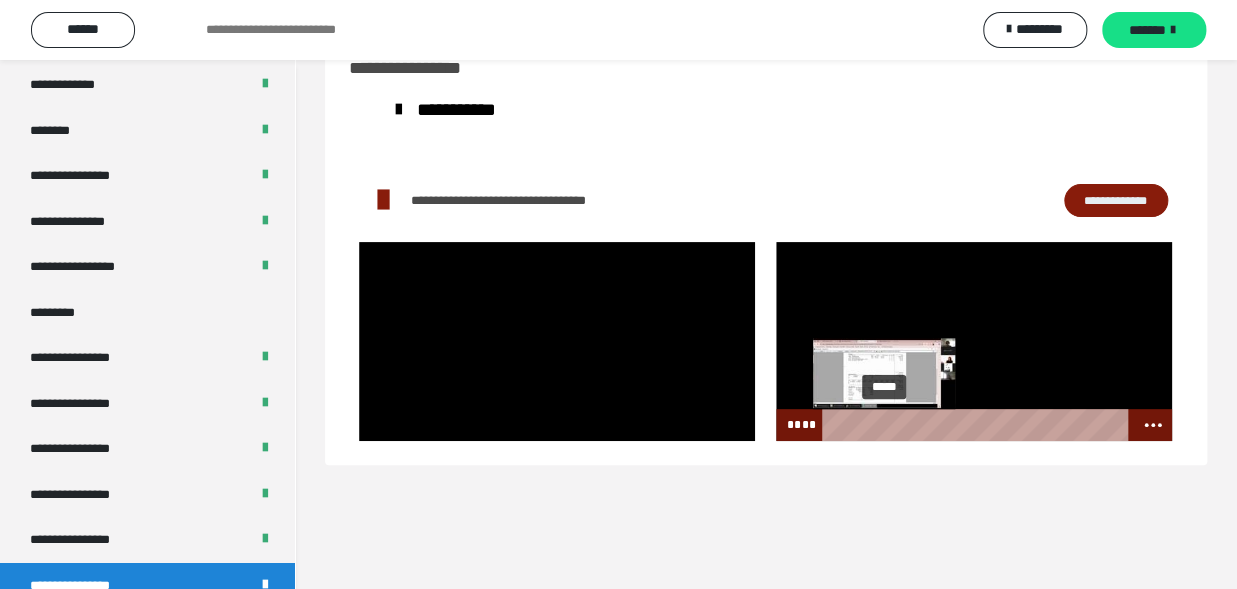 click on "*****" at bounding box center [978, 425] 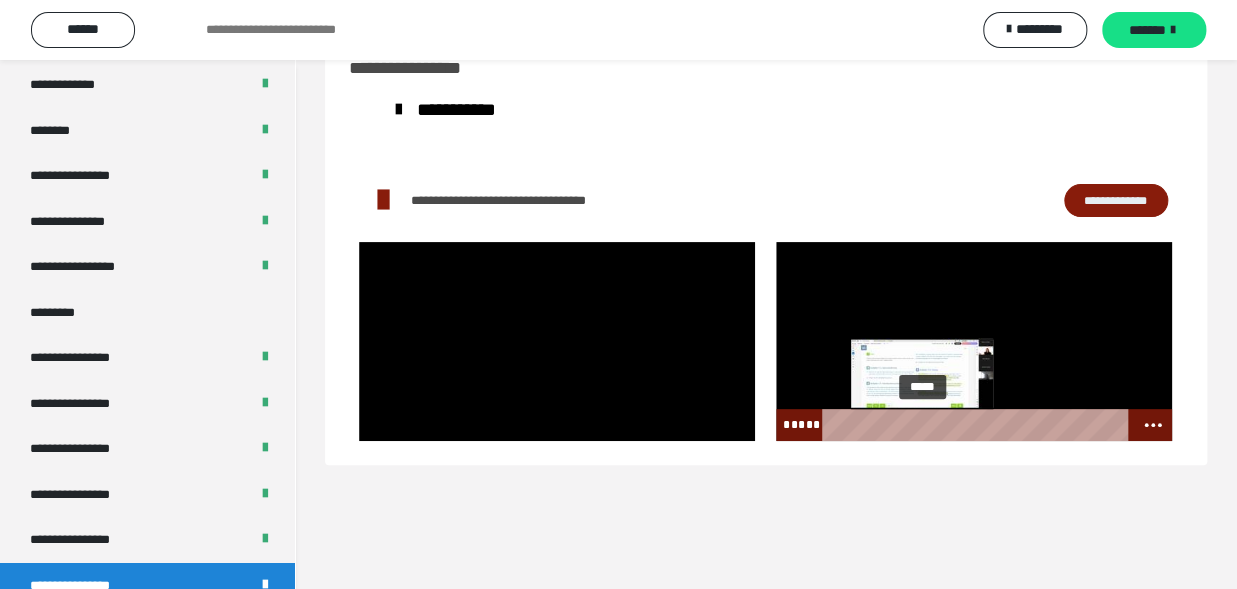 click on "*****" at bounding box center (978, 425) 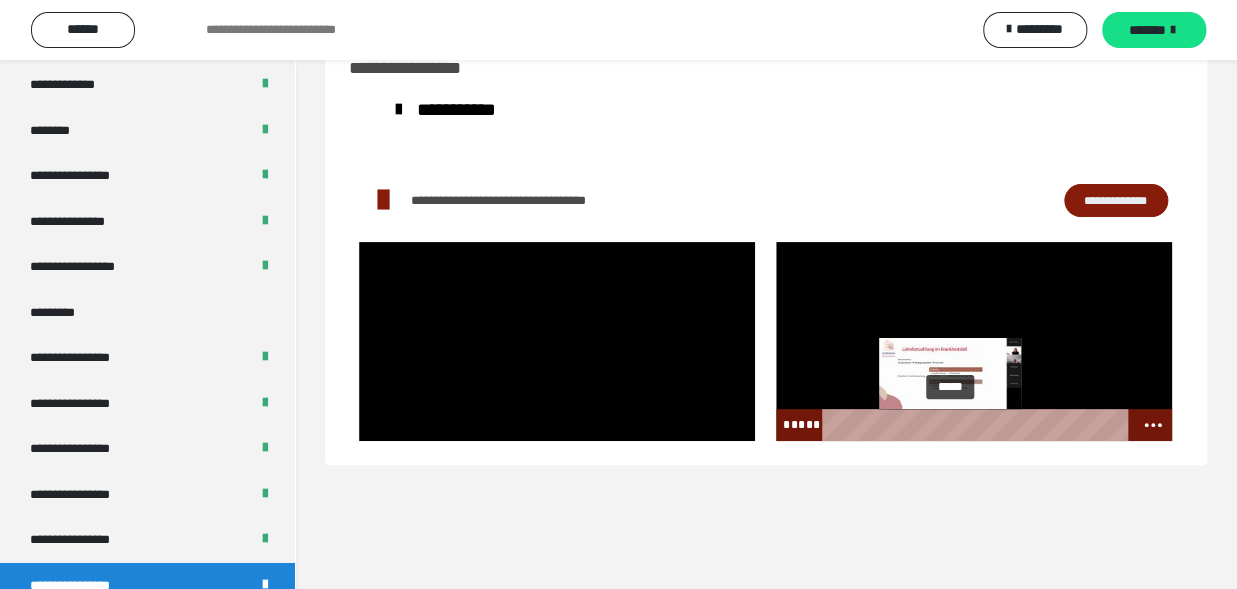 click on "*****" at bounding box center [978, 425] 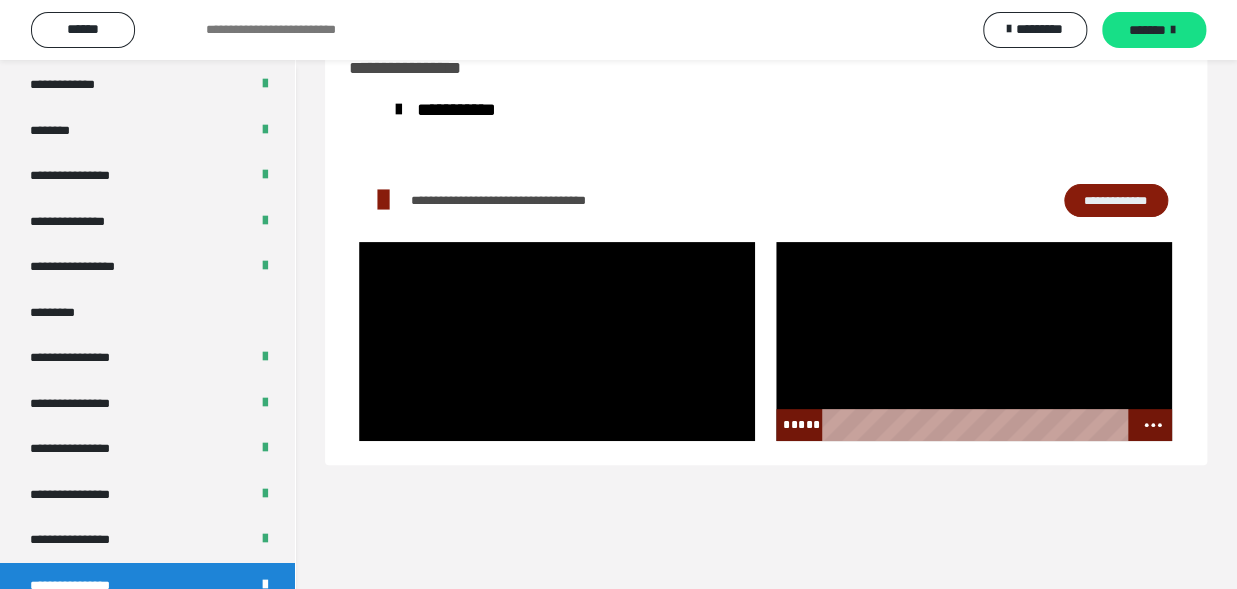 click at bounding box center (974, 341) 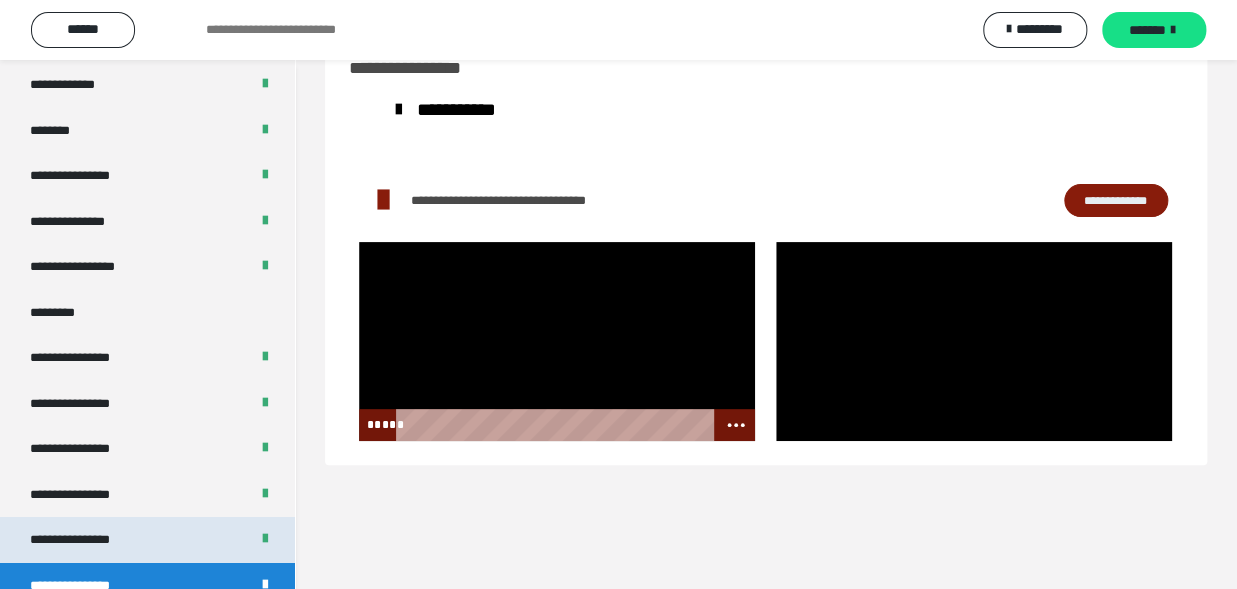 click on "**********" at bounding box center (87, 540) 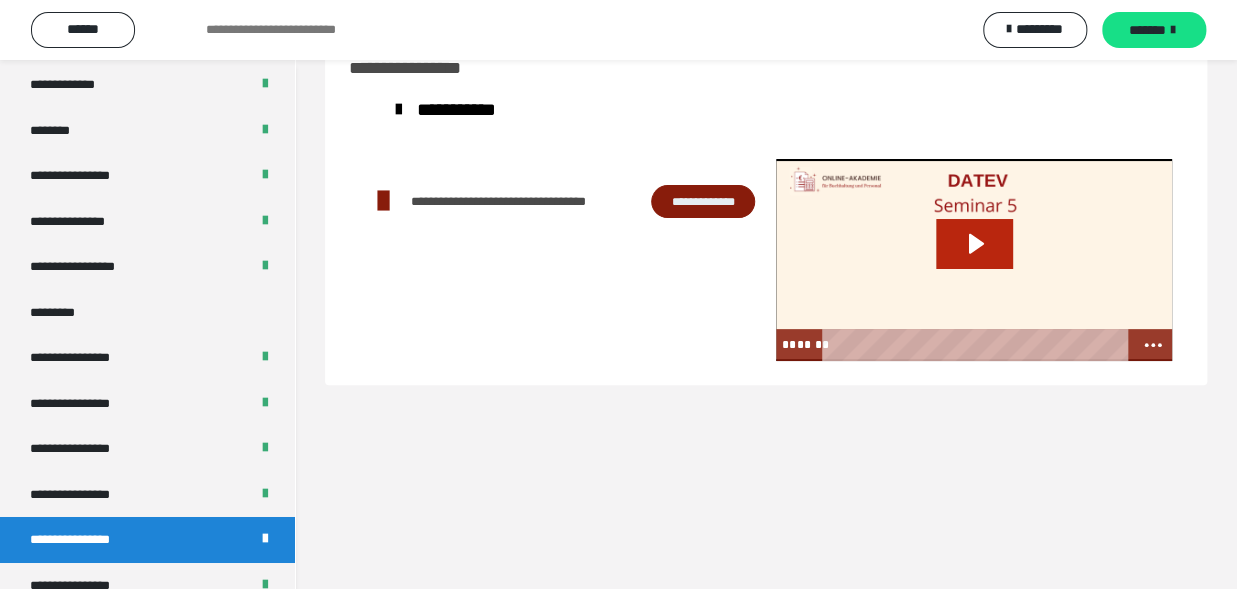 click 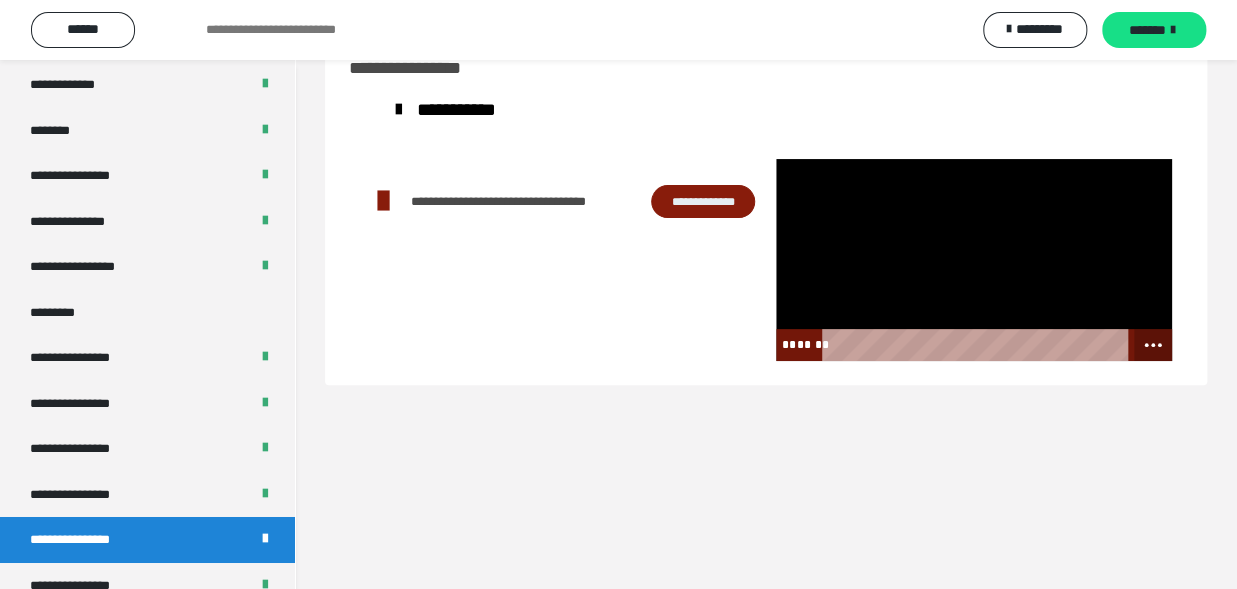 click 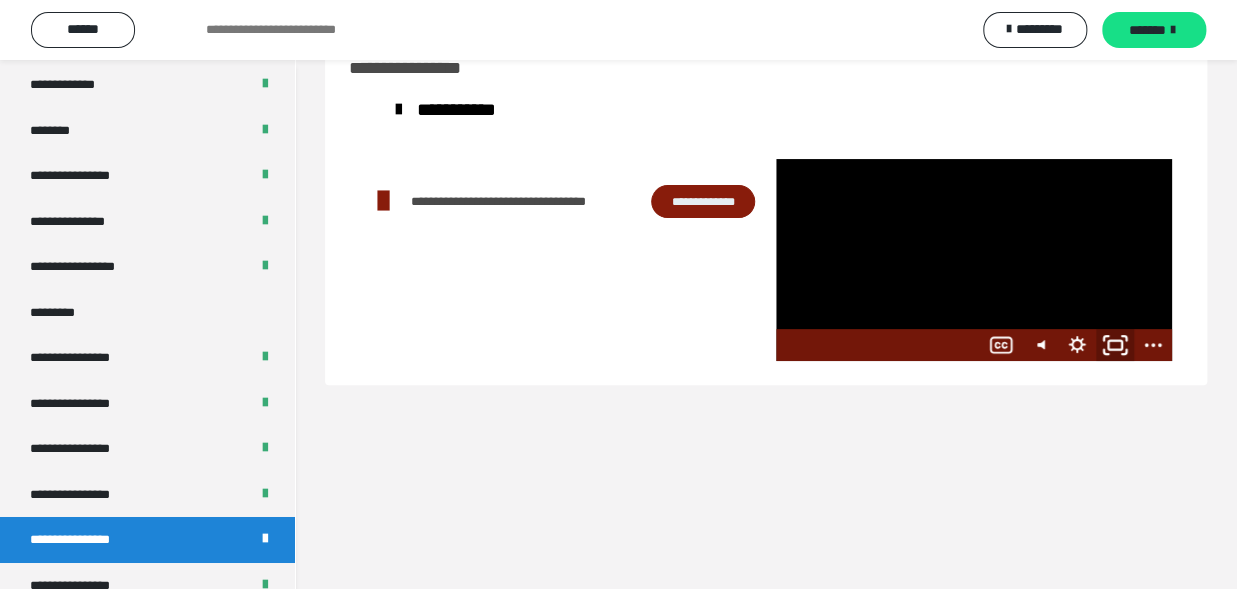 click 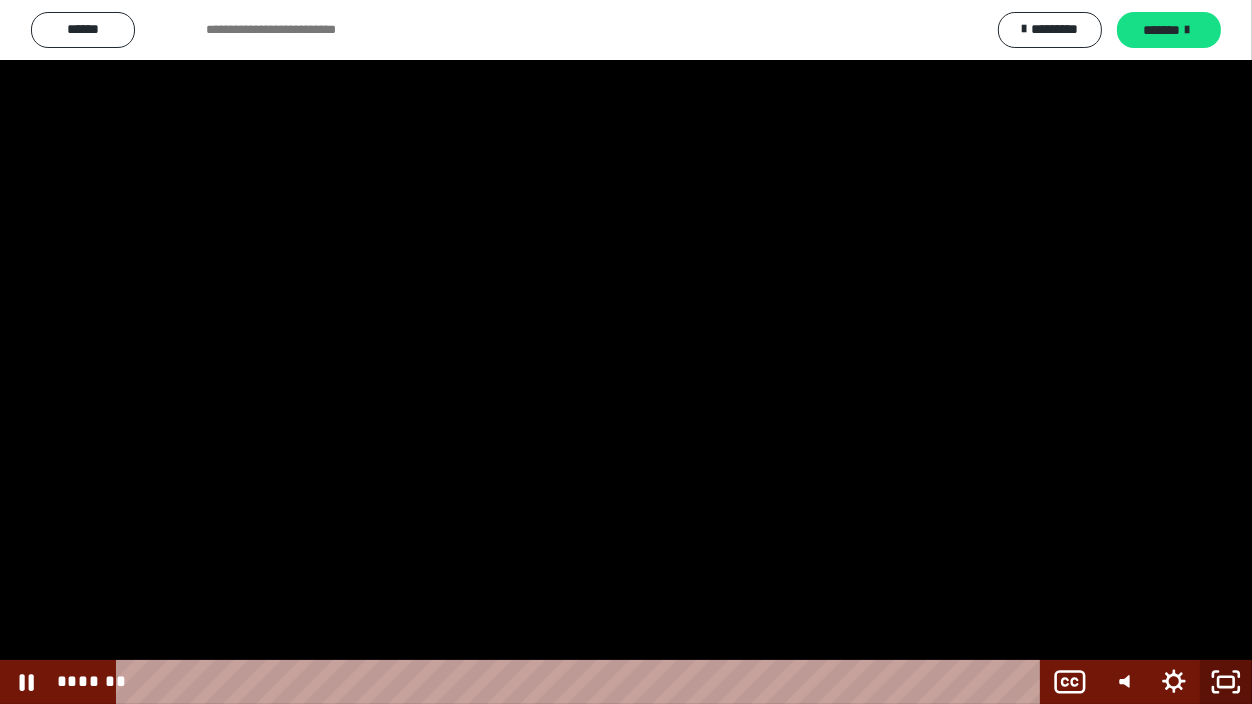 click 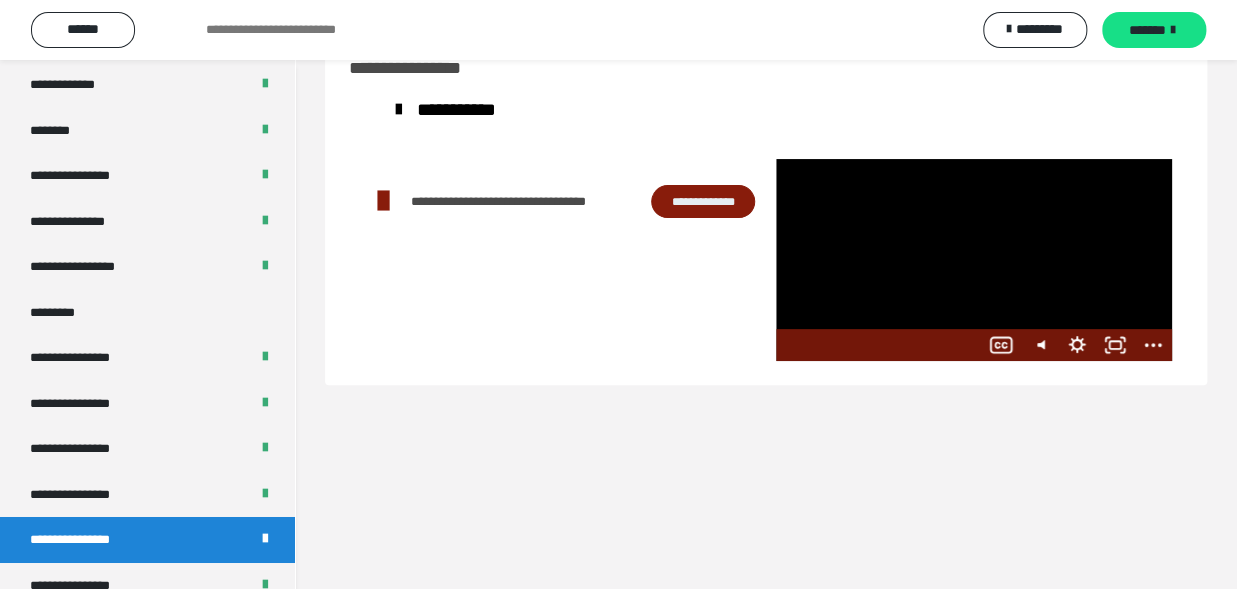 click at bounding box center (974, 260) 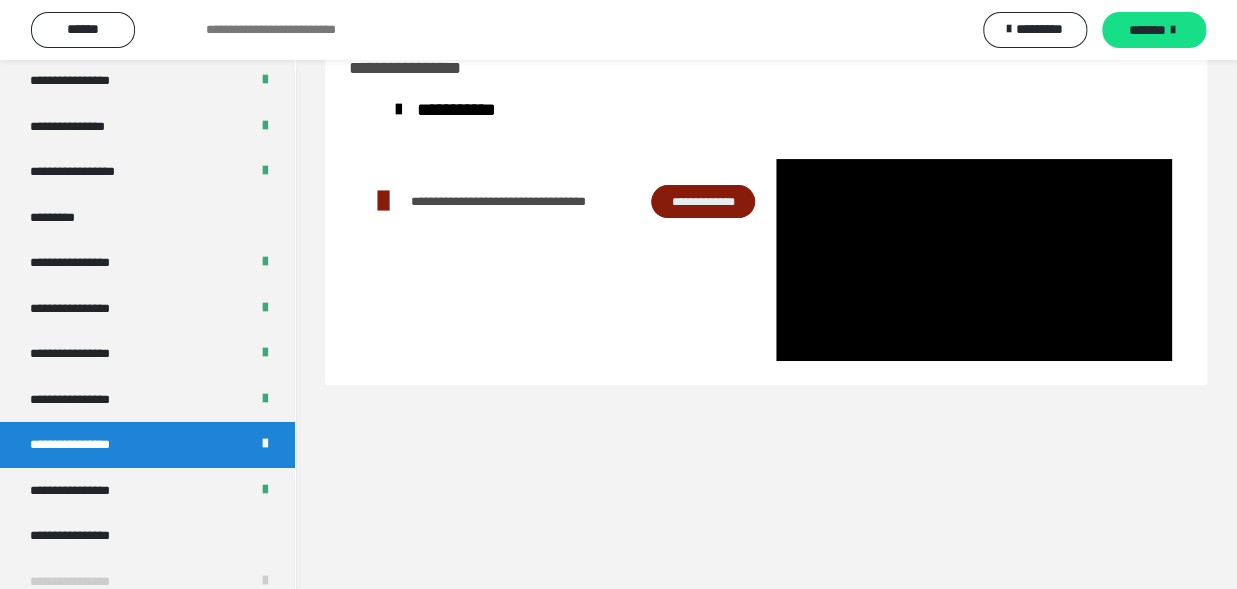 scroll, scrollTop: 2606, scrollLeft: 0, axis: vertical 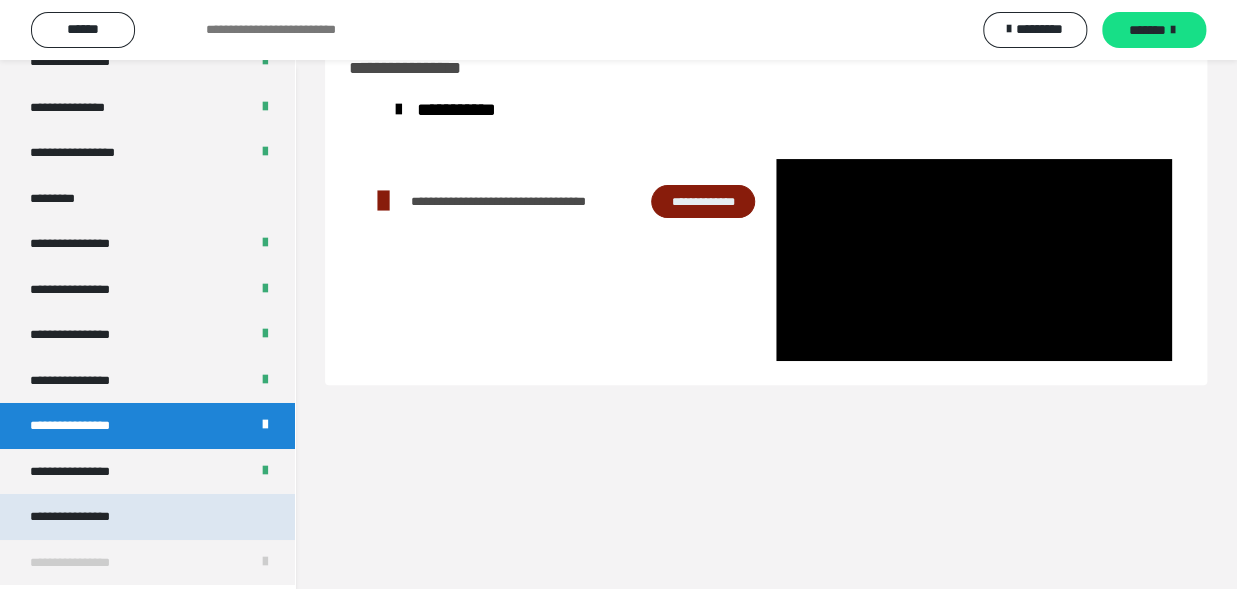 click on "**********" at bounding box center [87, 517] 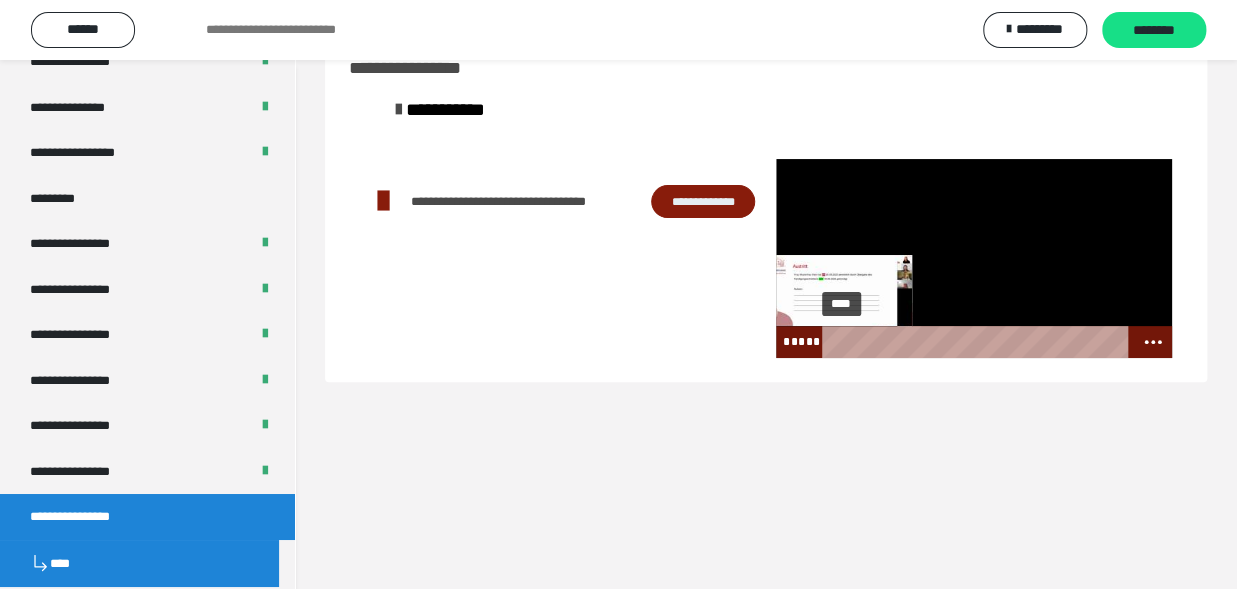 click on "****" at bounding box center [978, 342] 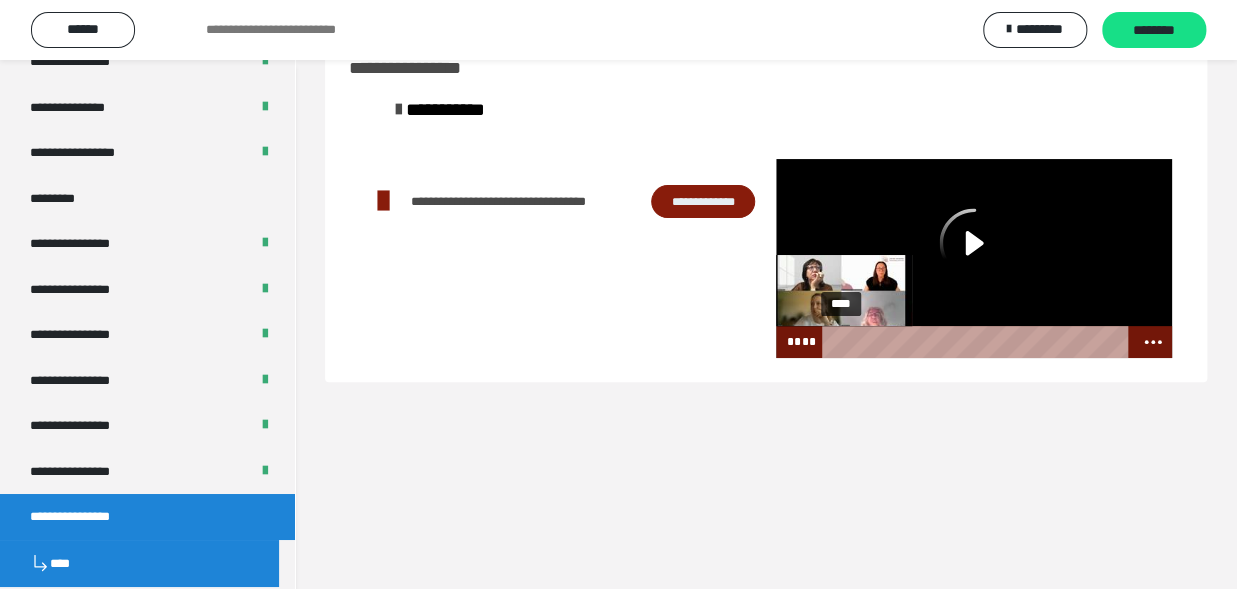 click on "****" at bounding box center [978, 342] 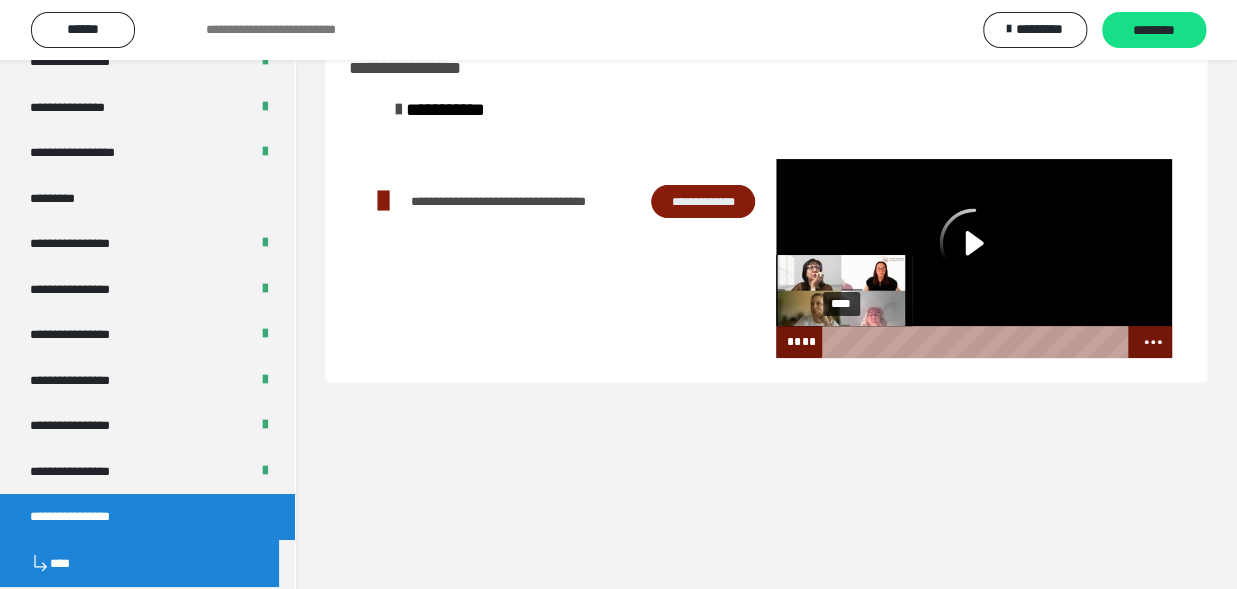 click at bounding box center (830, 342) 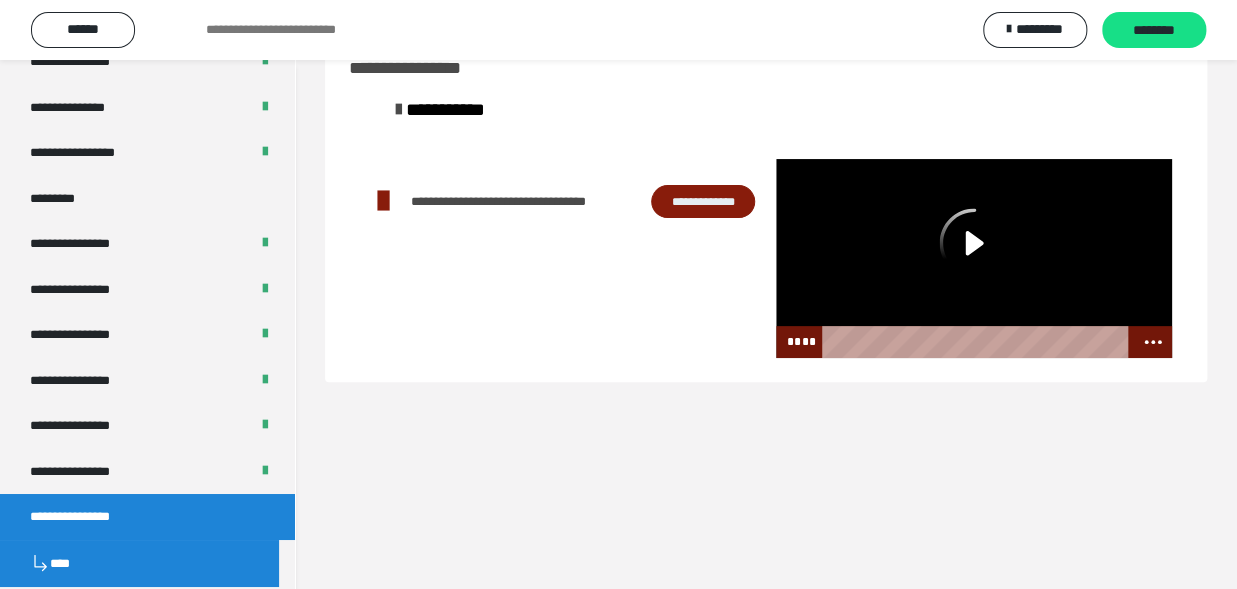 click at bounding box center (974, 258) 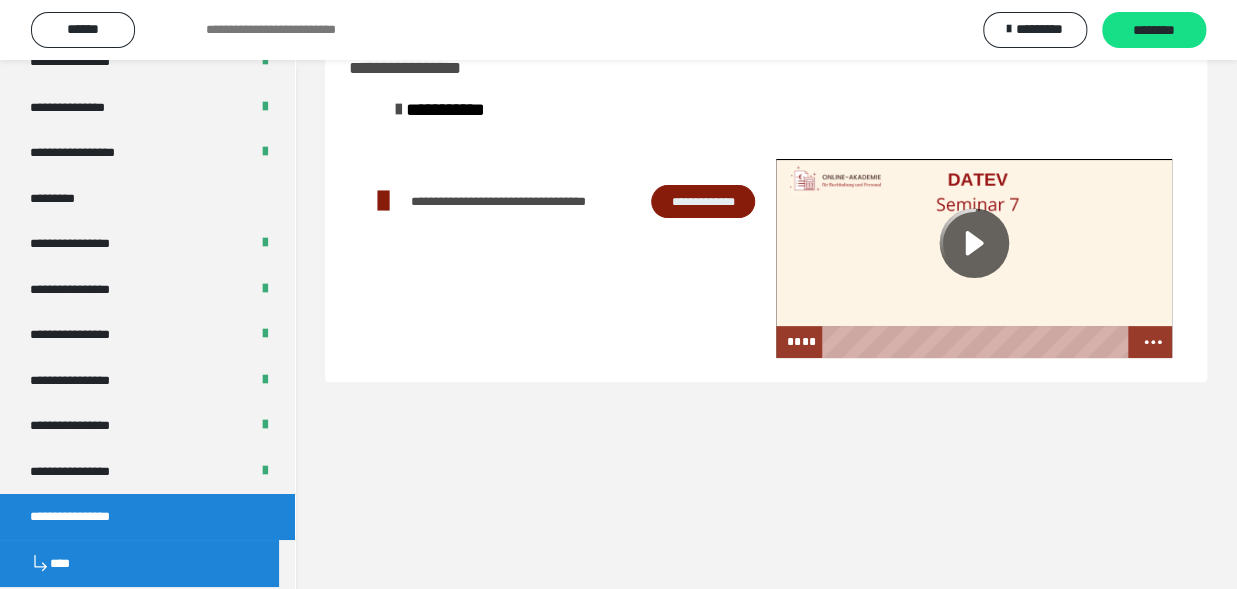 click on "**********" at bounding box center [87, 517] 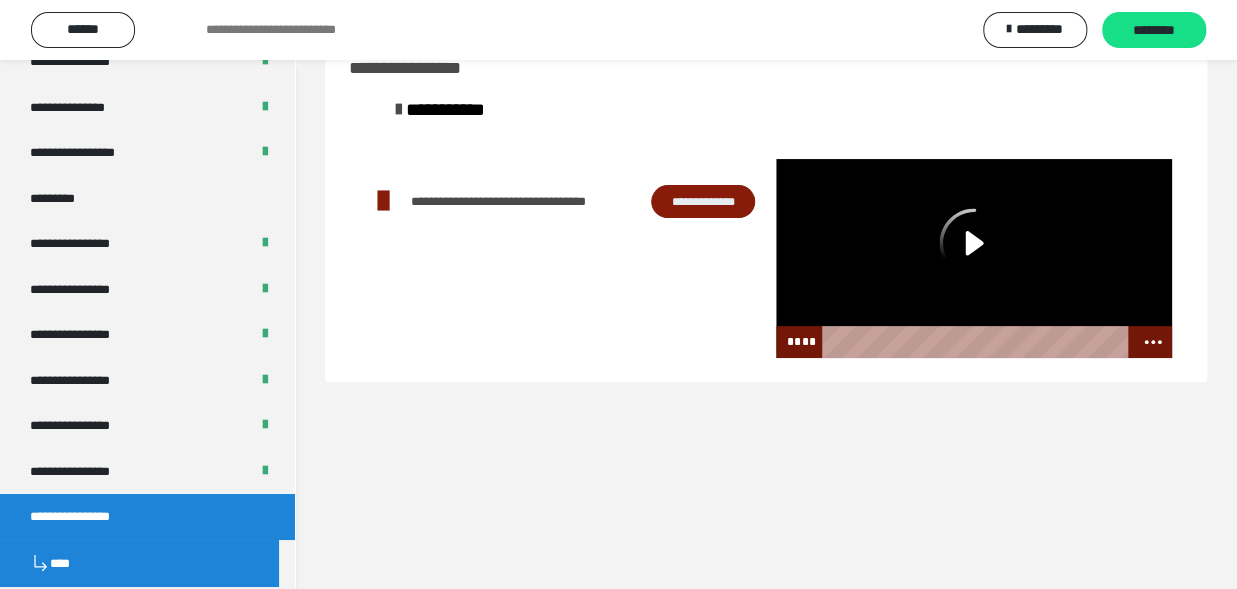 click at bounding box center (974, 258) 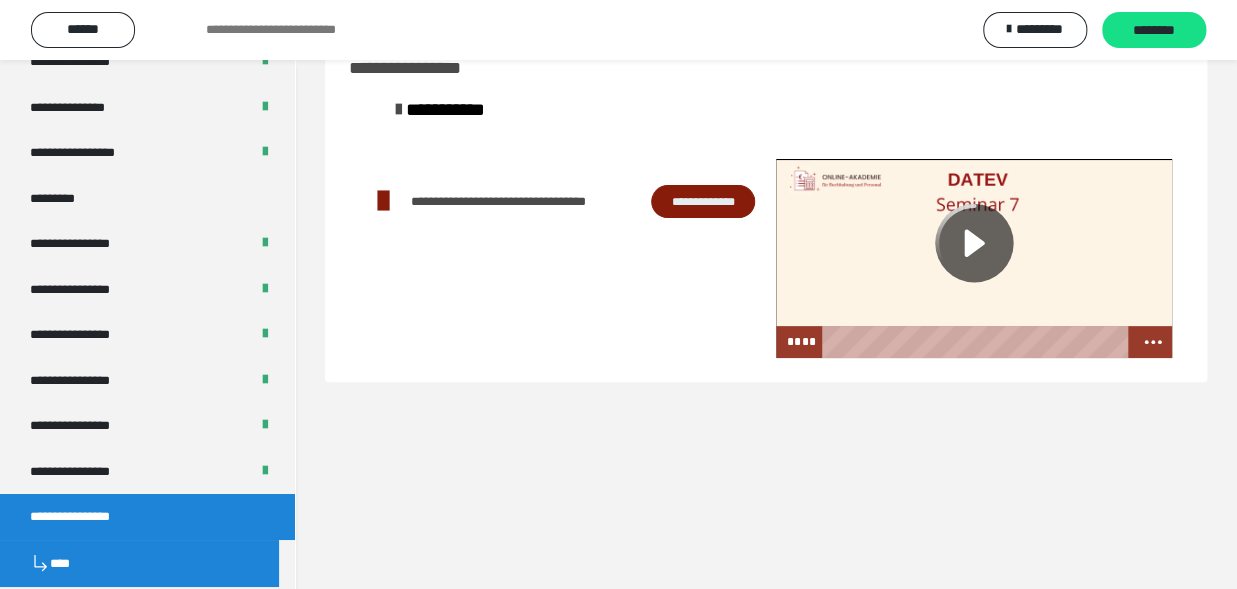click 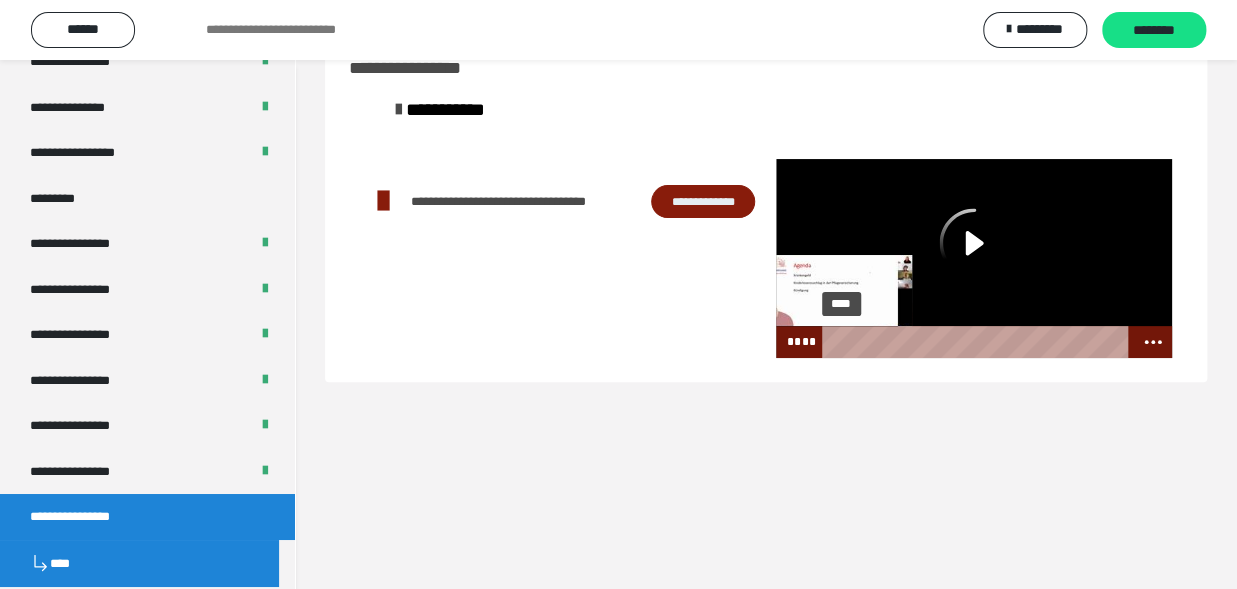 click at bounding box center [831, 342] 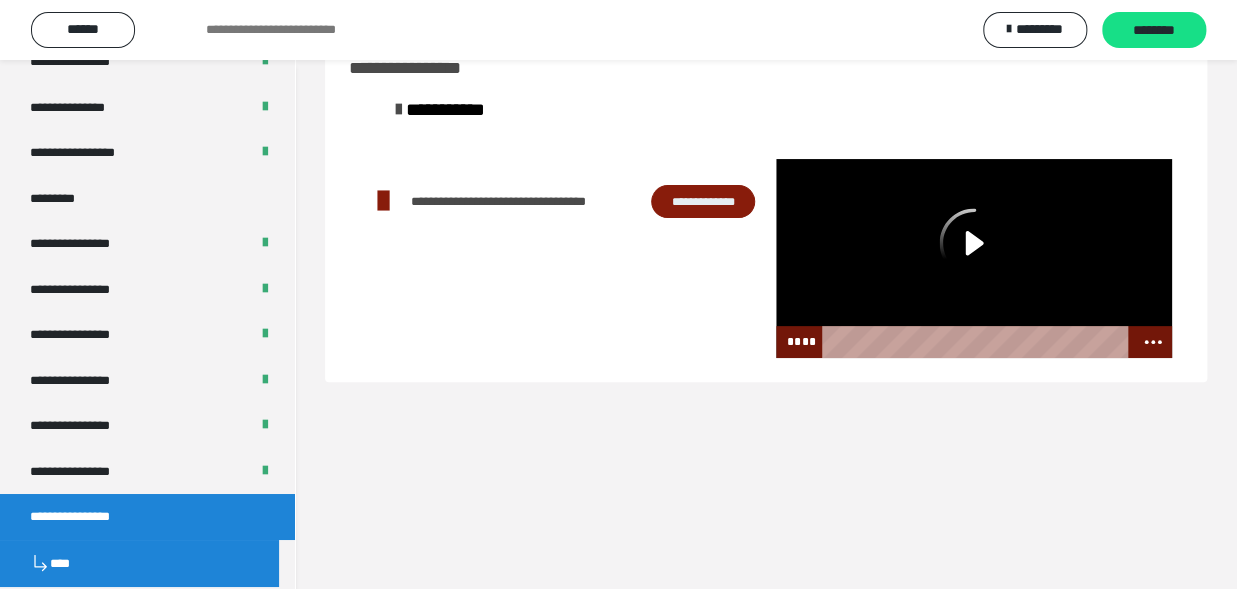 scroll, scrollTop: 2654, scrollLeft: 0, axis: vertical 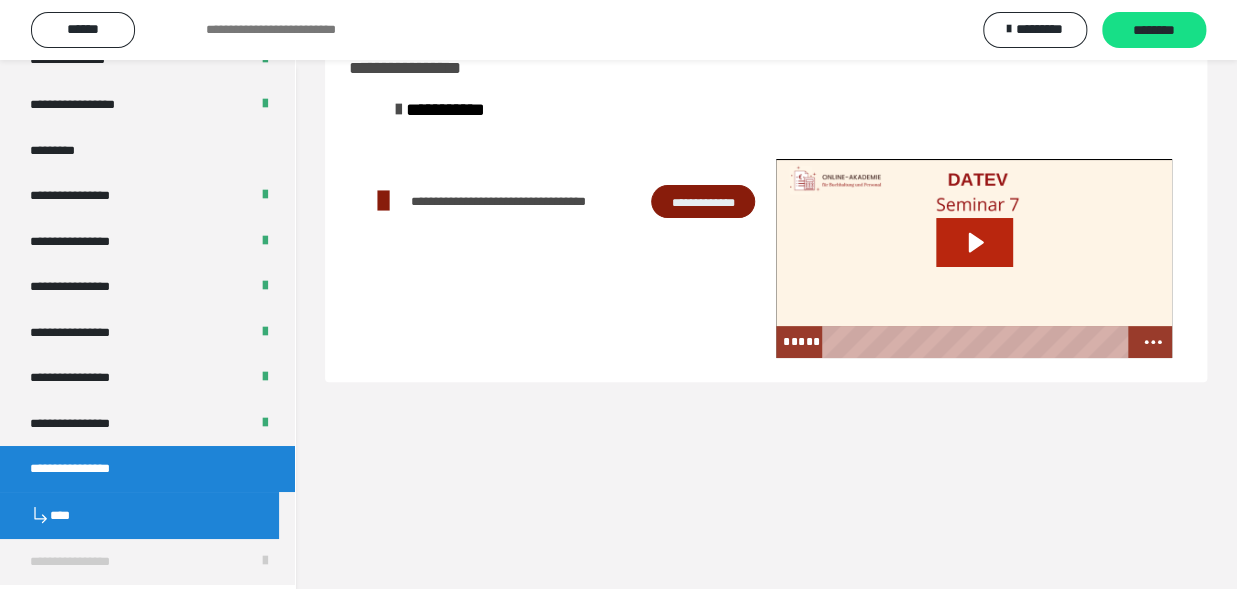 click 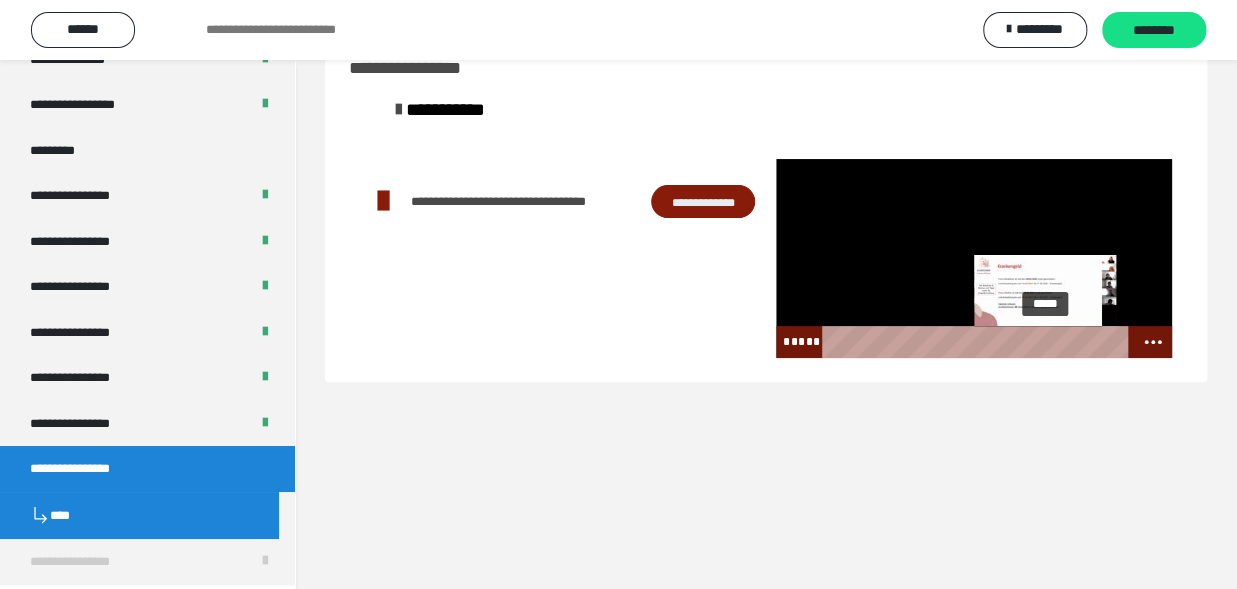 click on "*****" at bounding box center (978, 342) 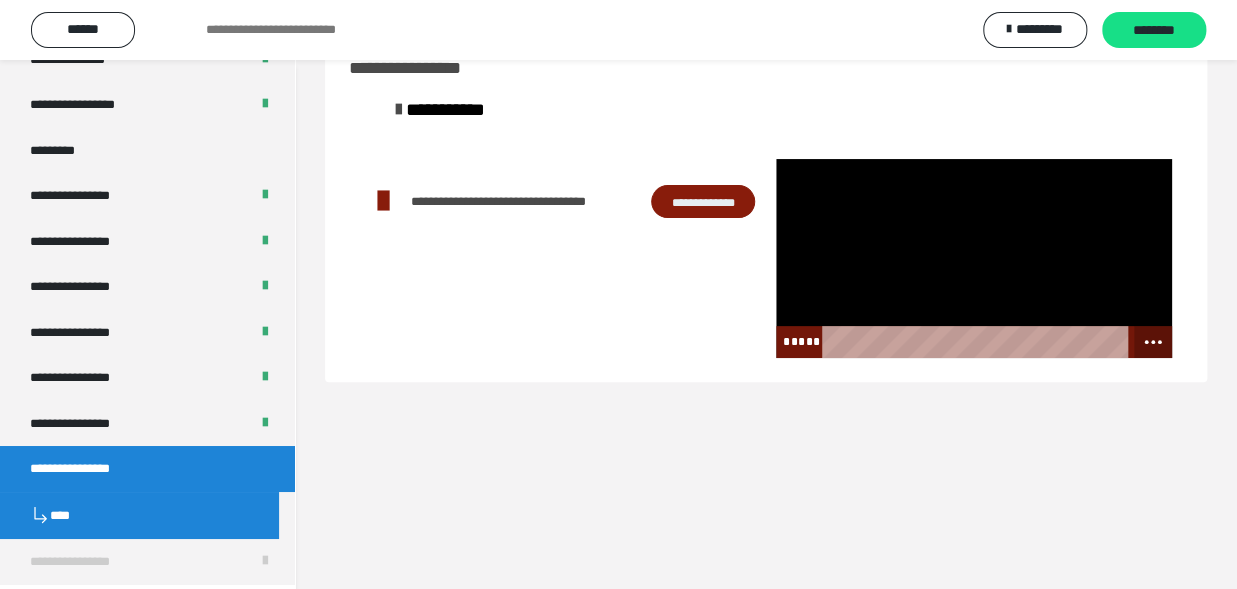 click 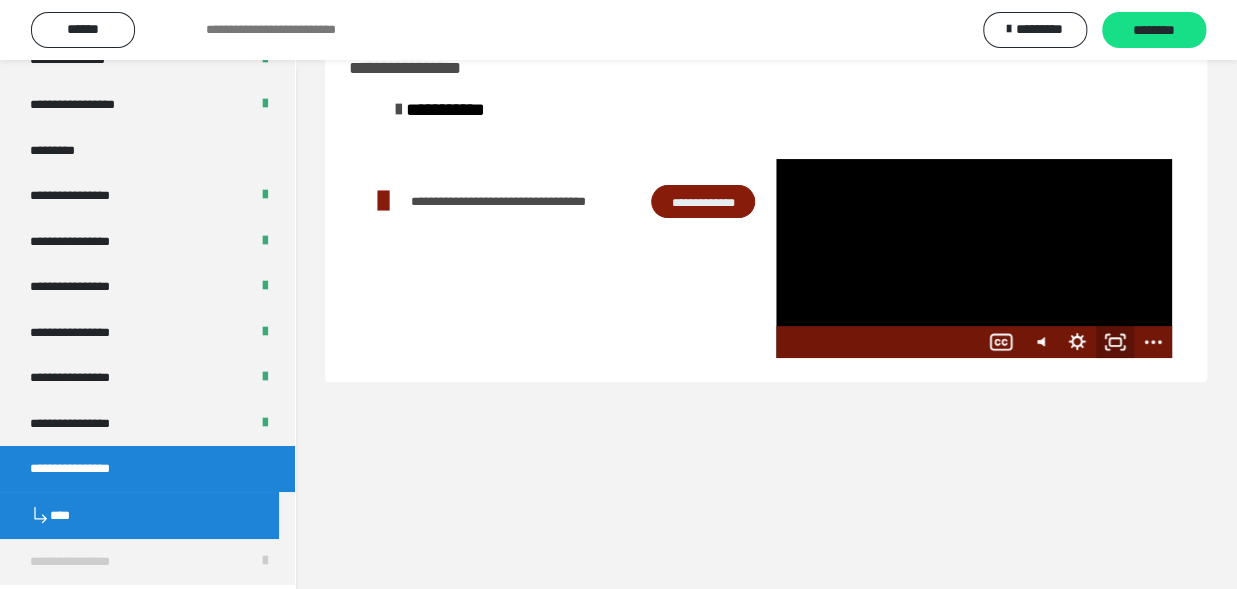 click 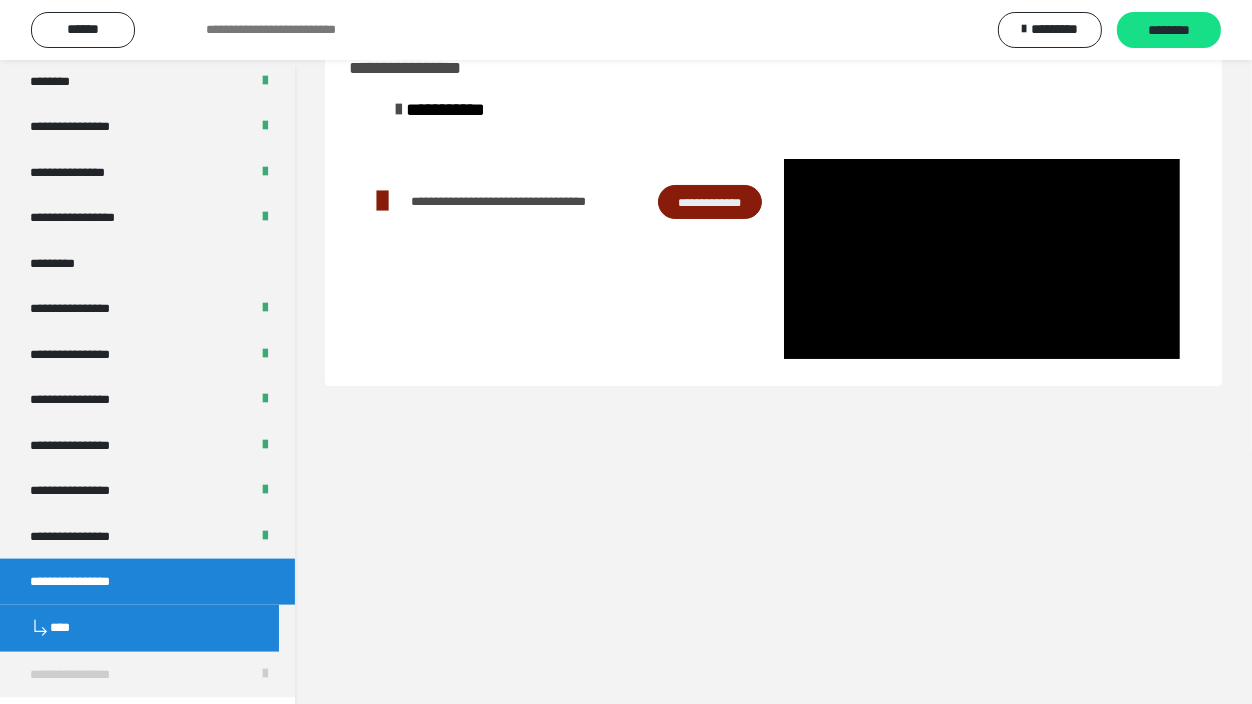scroll, scrollTop: 2539, scrollLeft: 0, axis: vertical 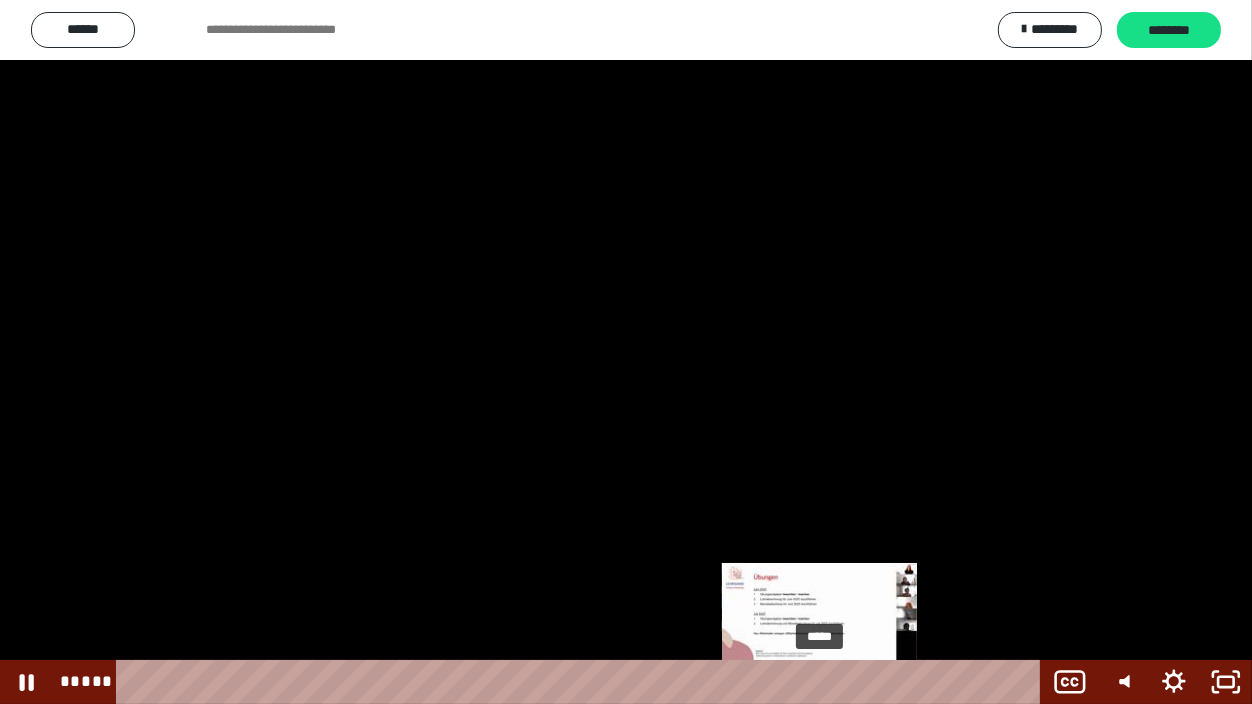 click on "*****" at bounding box center (582, 682) 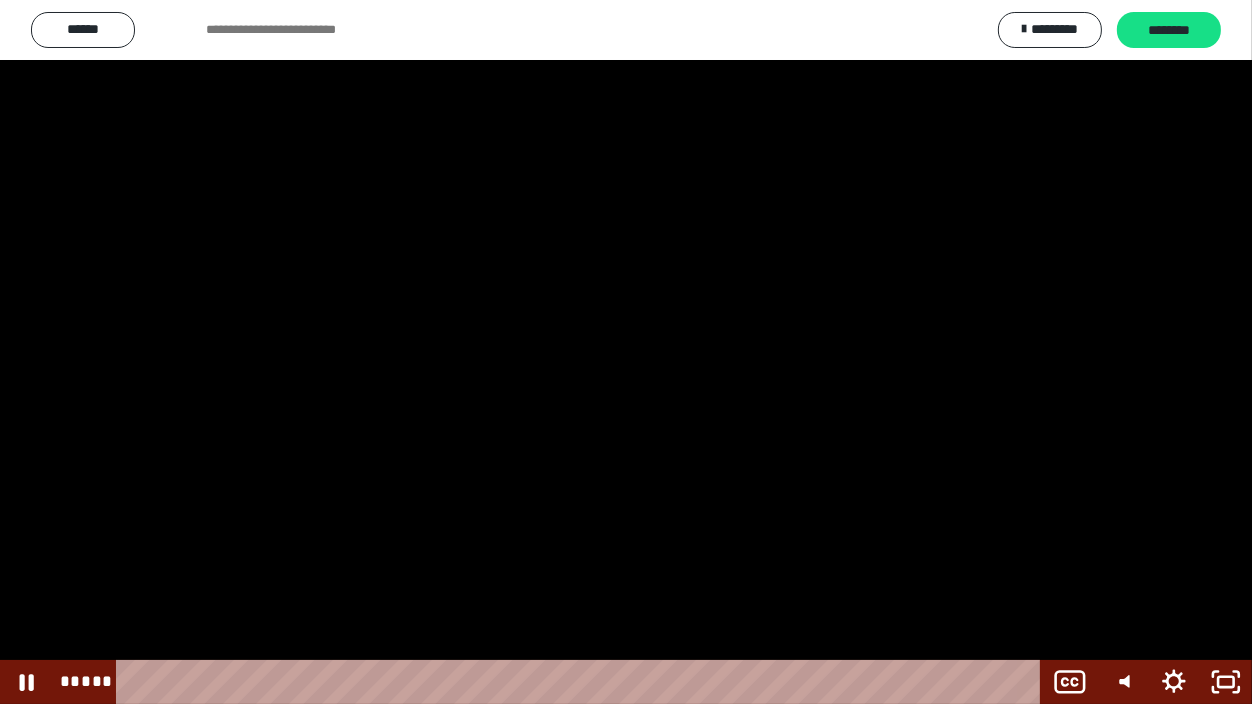 click at bounding box center (626, 352) 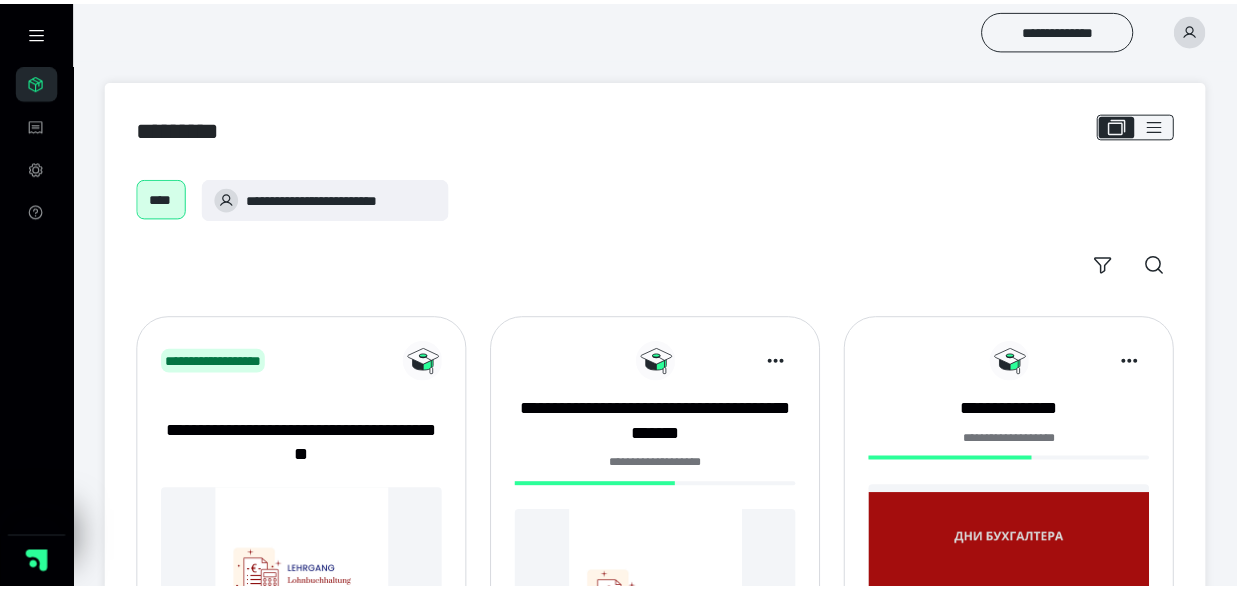 scroll, scrollTop: 0, scrollLeft: 0, axis: both 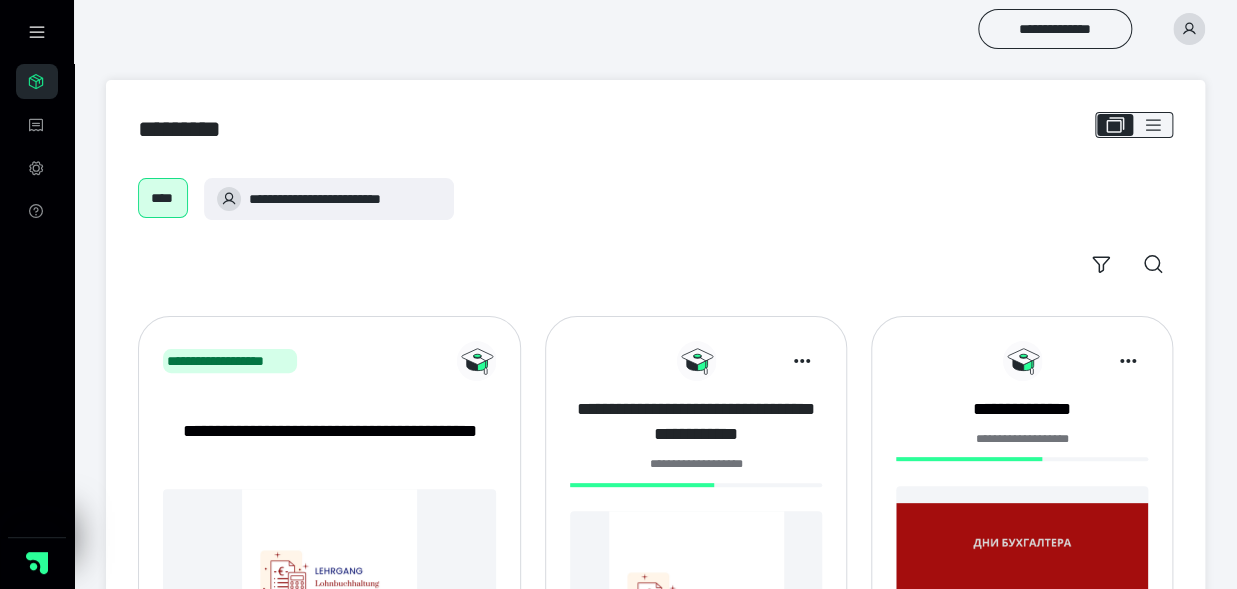 click on "**********" at bounding box center (696, 422) 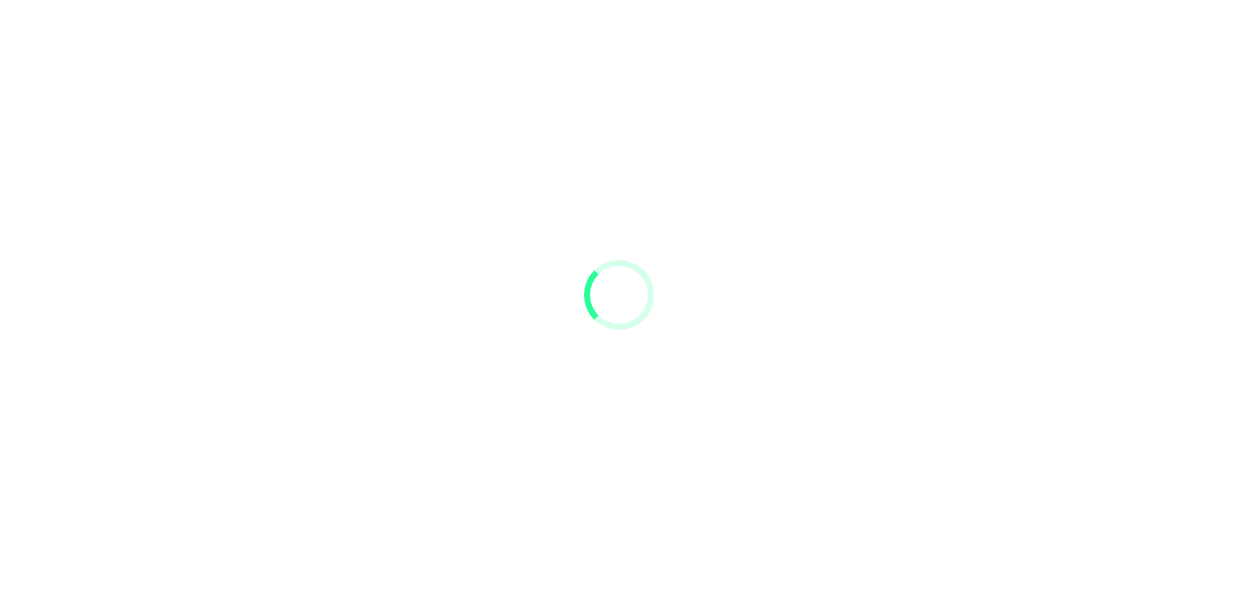 scroll, scrollTop: 0, scrollLeft: 0, axis: both 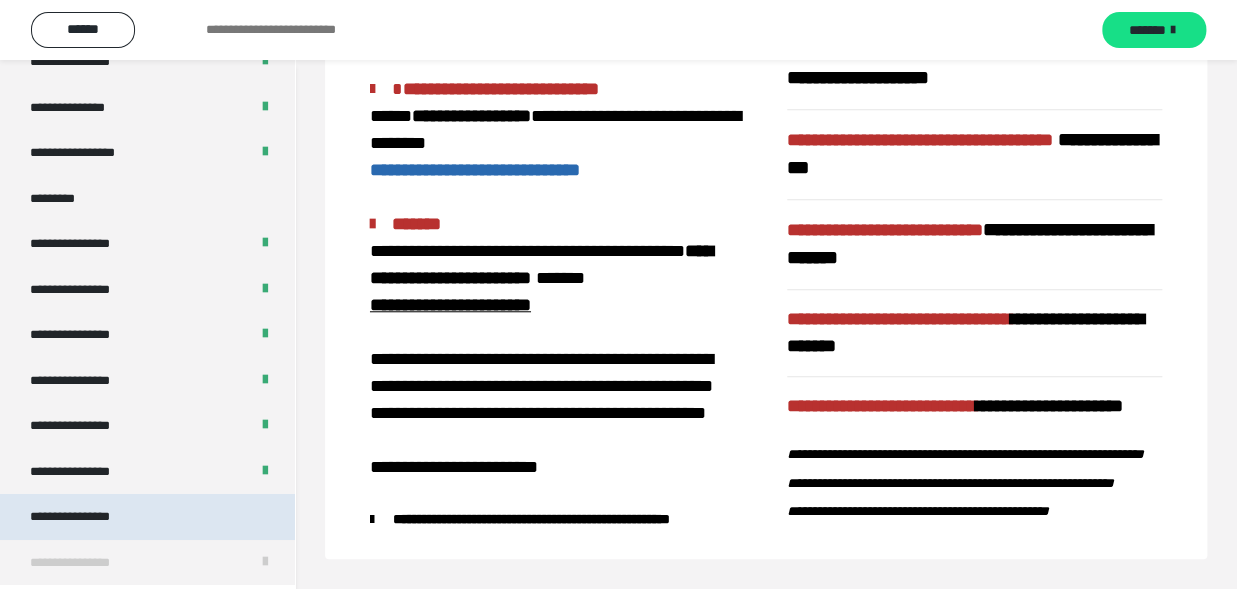 click on "**********" at bounding box center (87, 517) 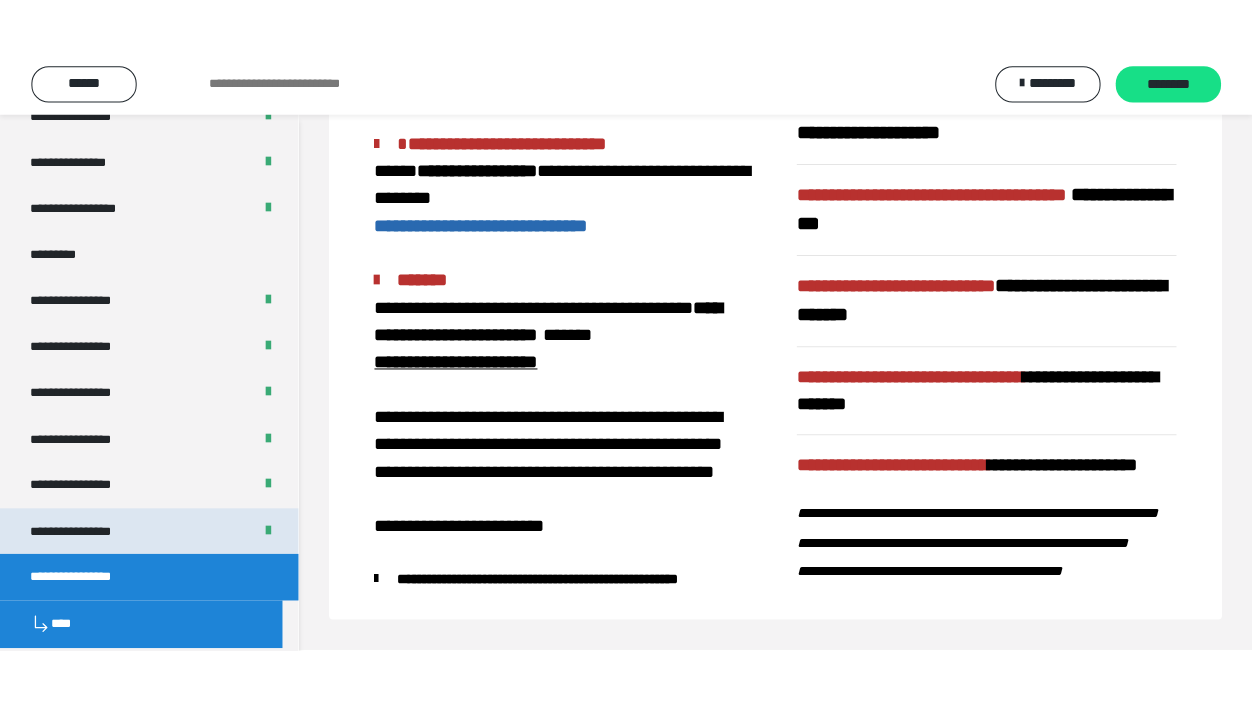 scroll, scrollTop: 59, scrollLeft: 0, axis: vertical 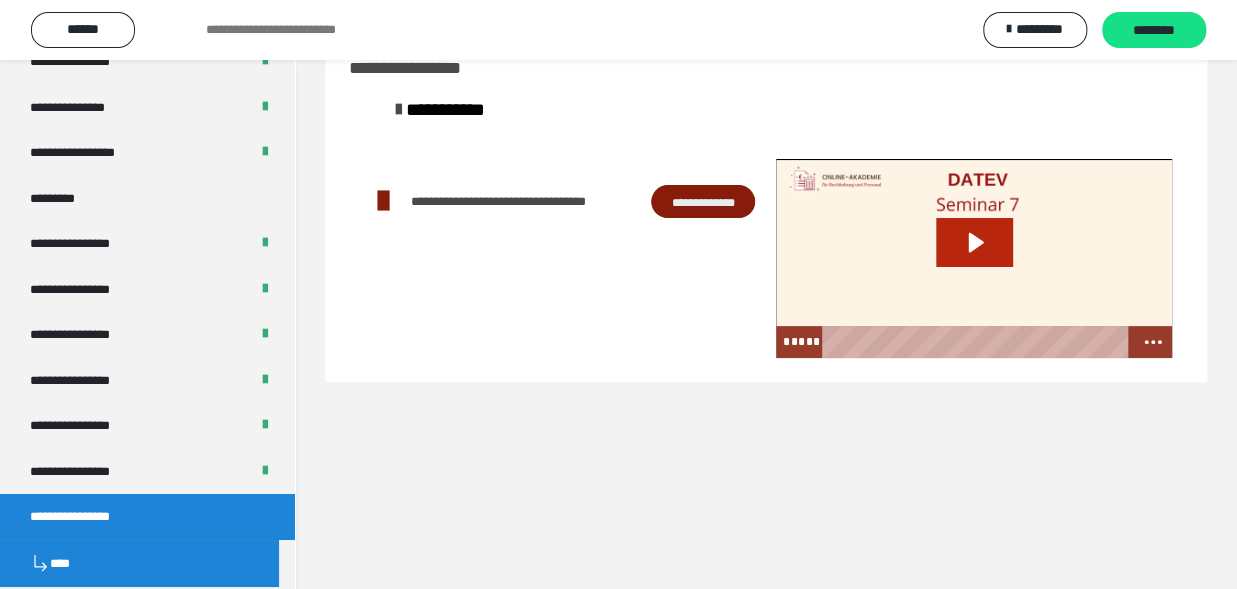 click 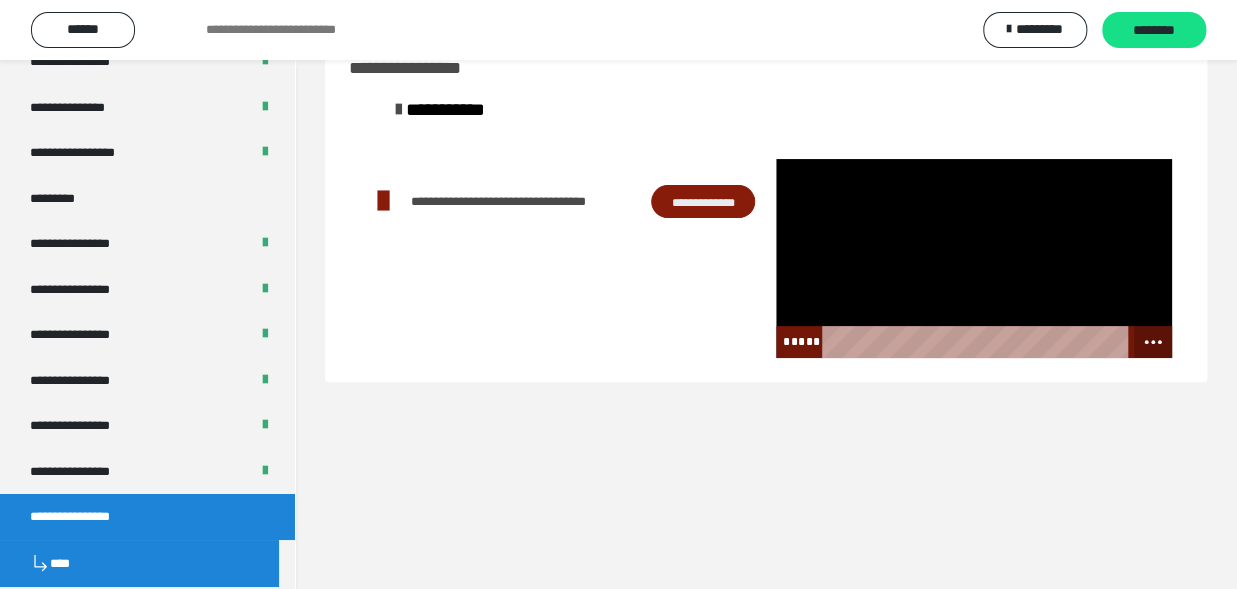 click 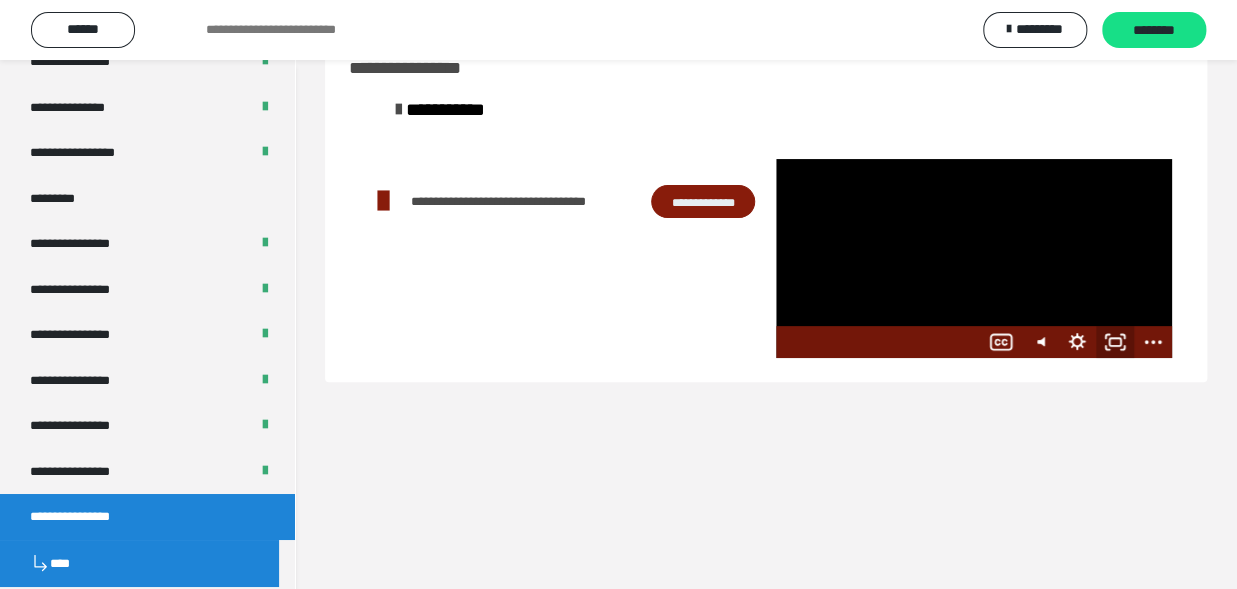 click 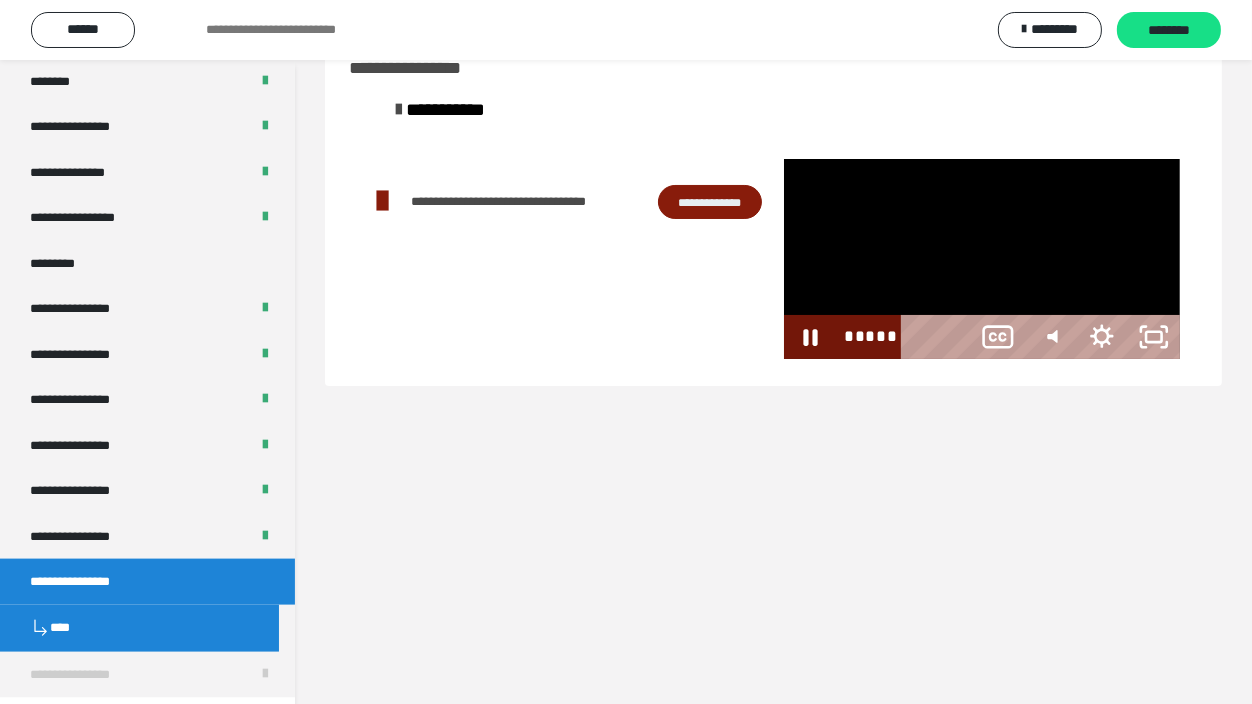 scroll, scrollTop: 2539, scrollLeft: 0, axis: vertical 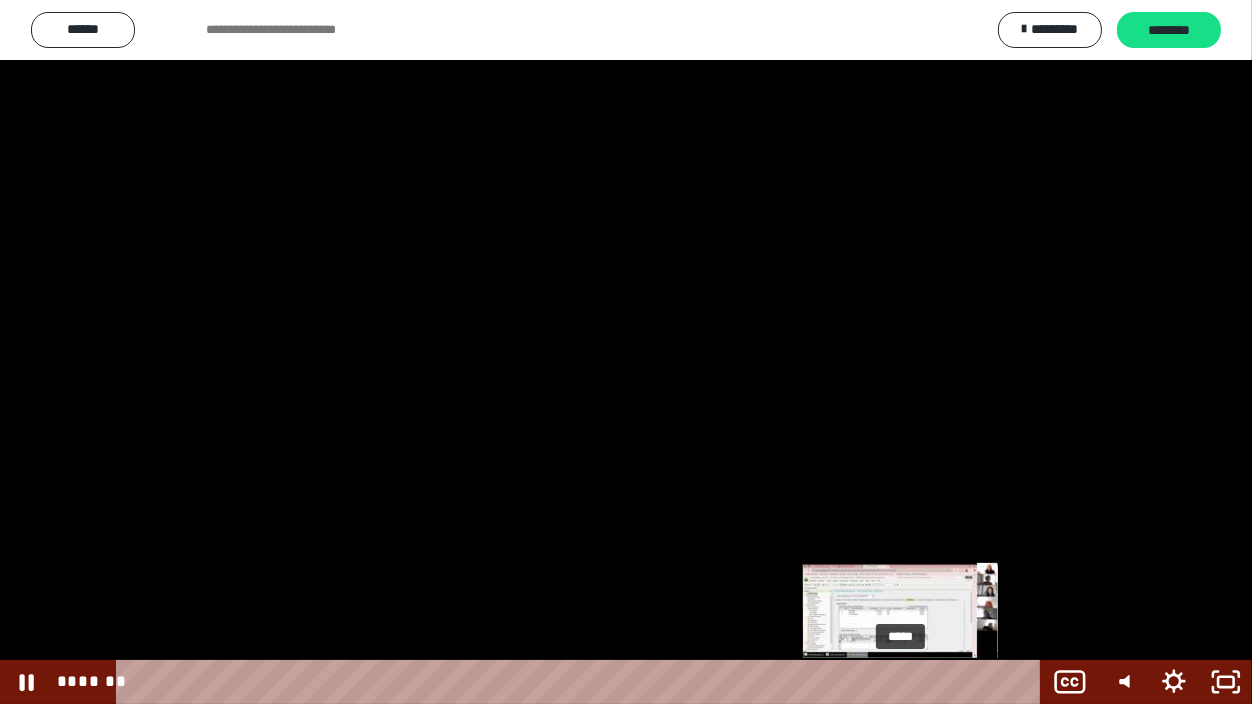 click on "*****" at bounding box center (582, 682) 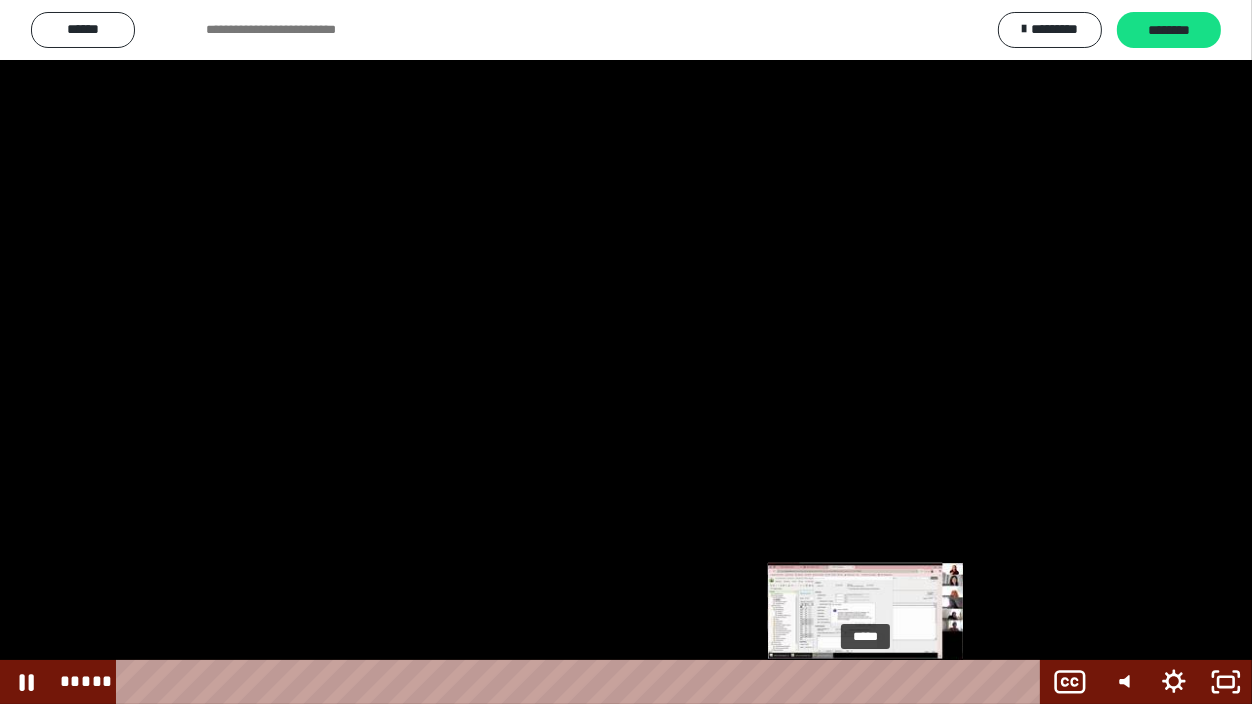 click on "*****" at bounding box center (582, 682) 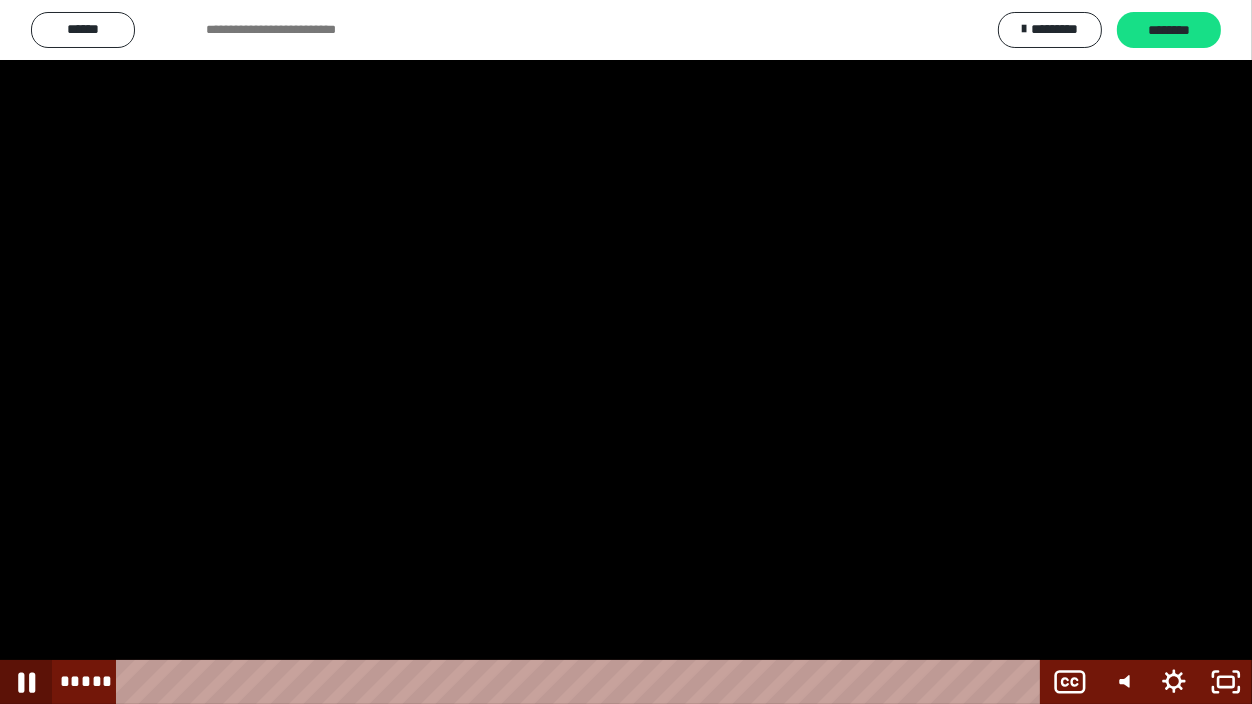 click 